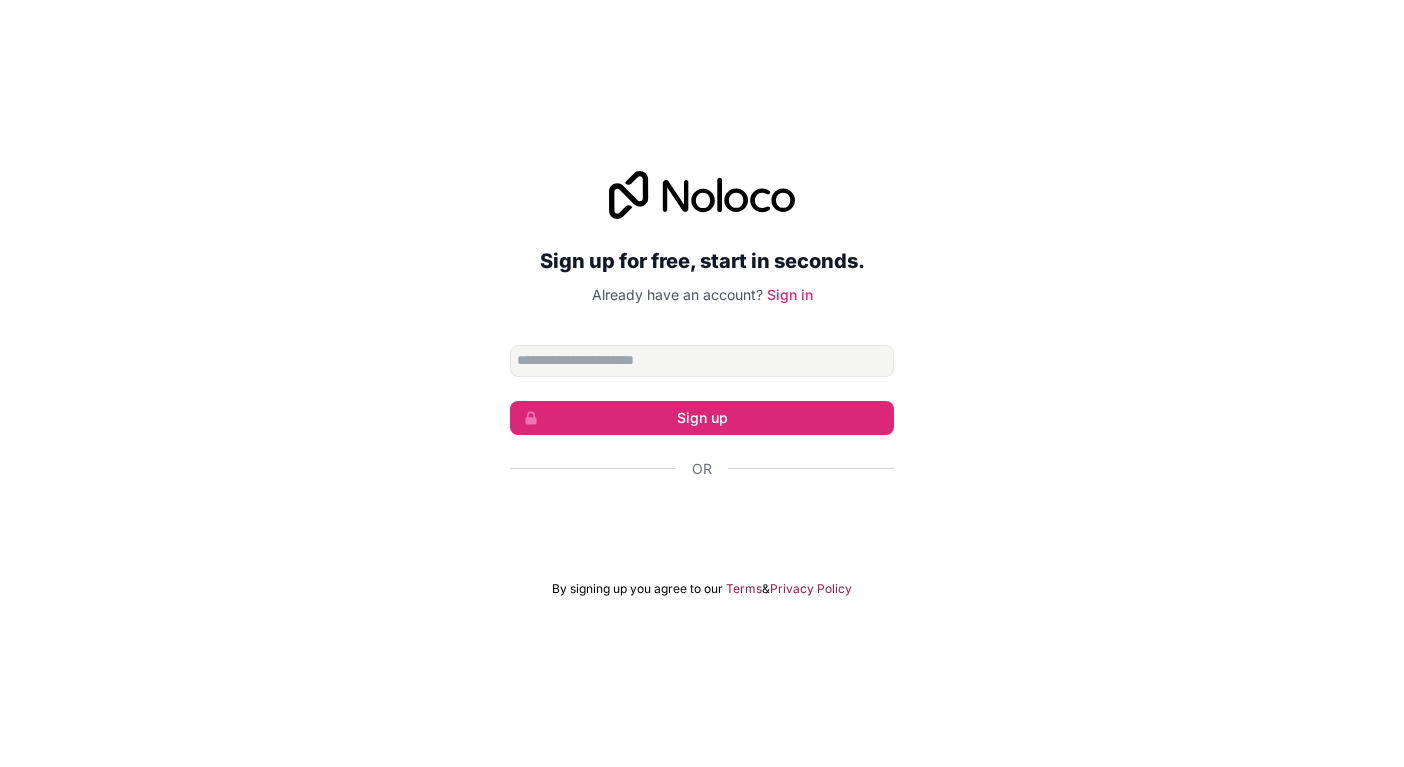 scroll, scrollTop: 0, scrollLeft: 0, axis: both 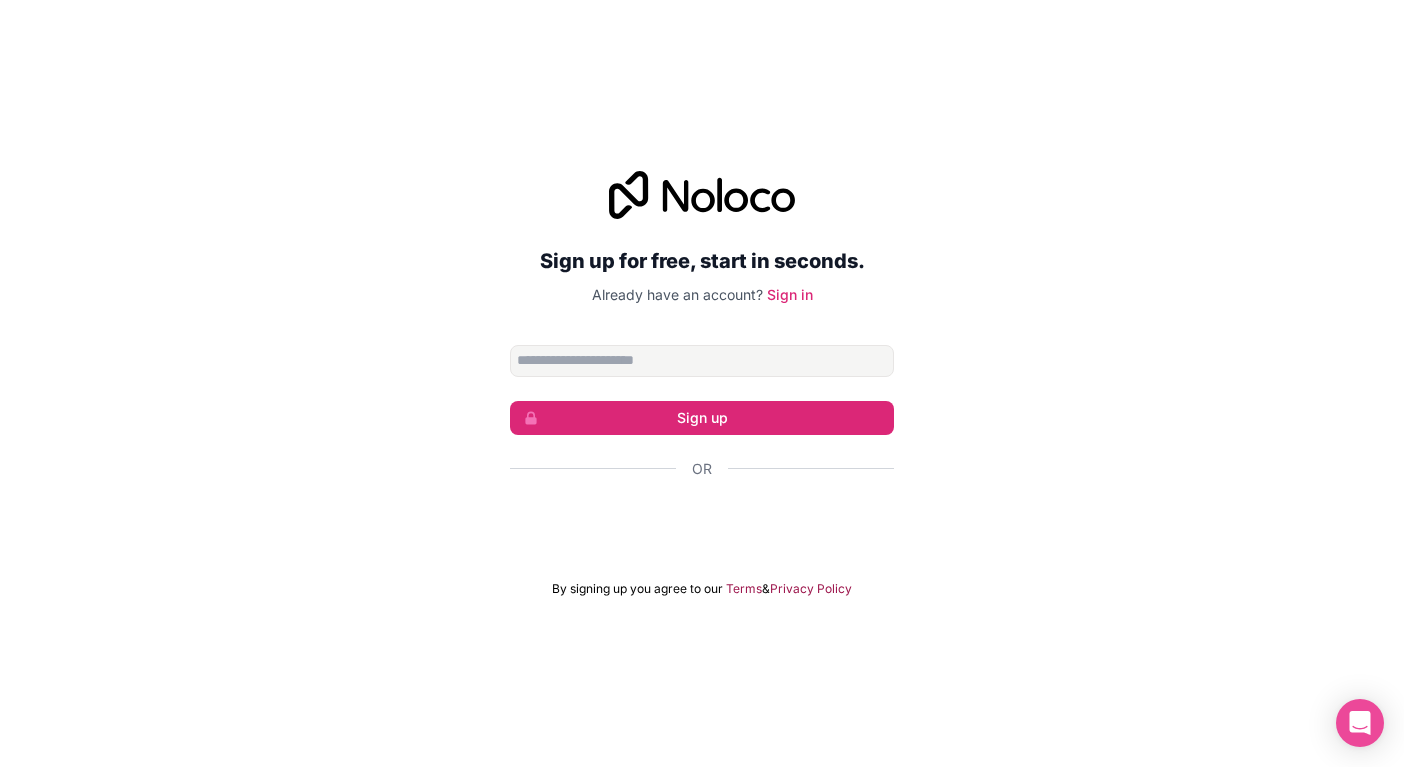 click at bounding box center [702, 523] 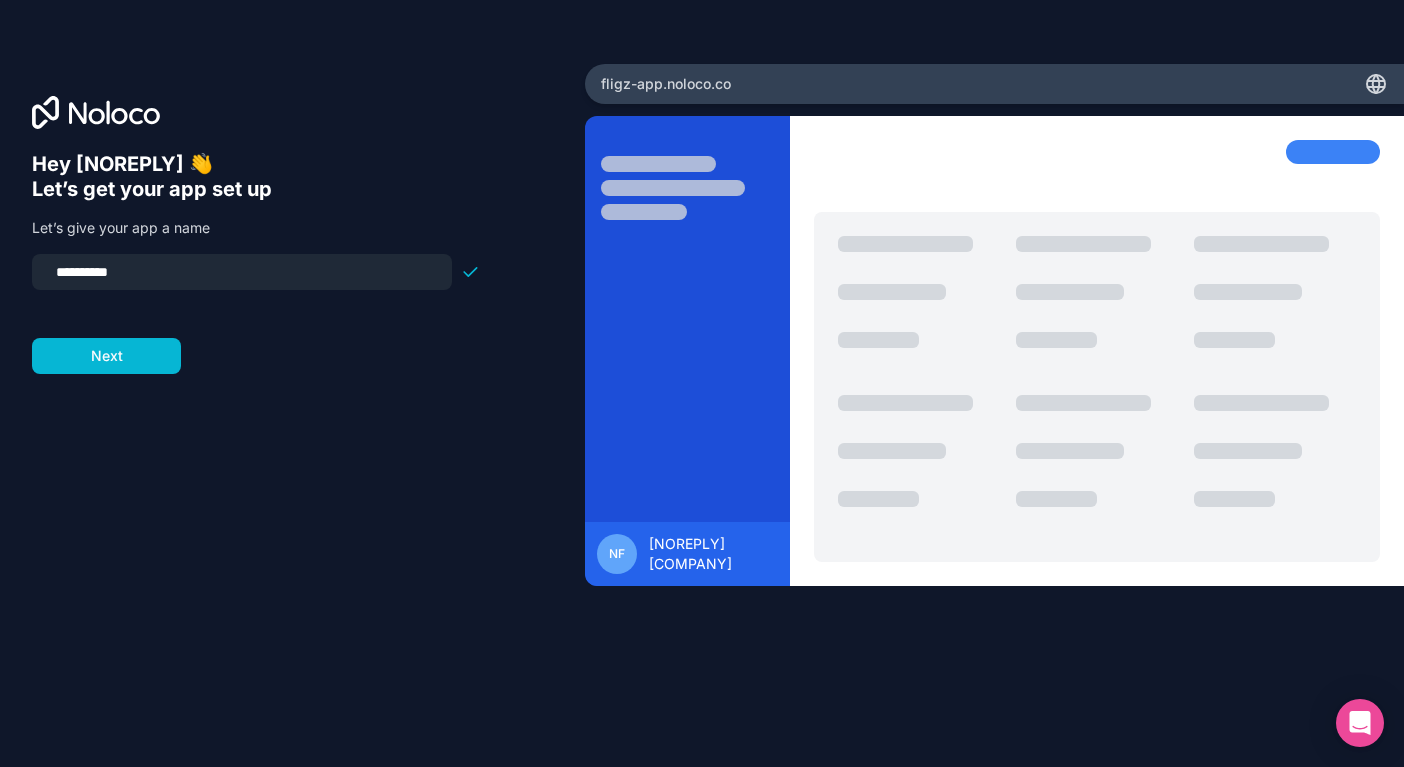 type on "**********" 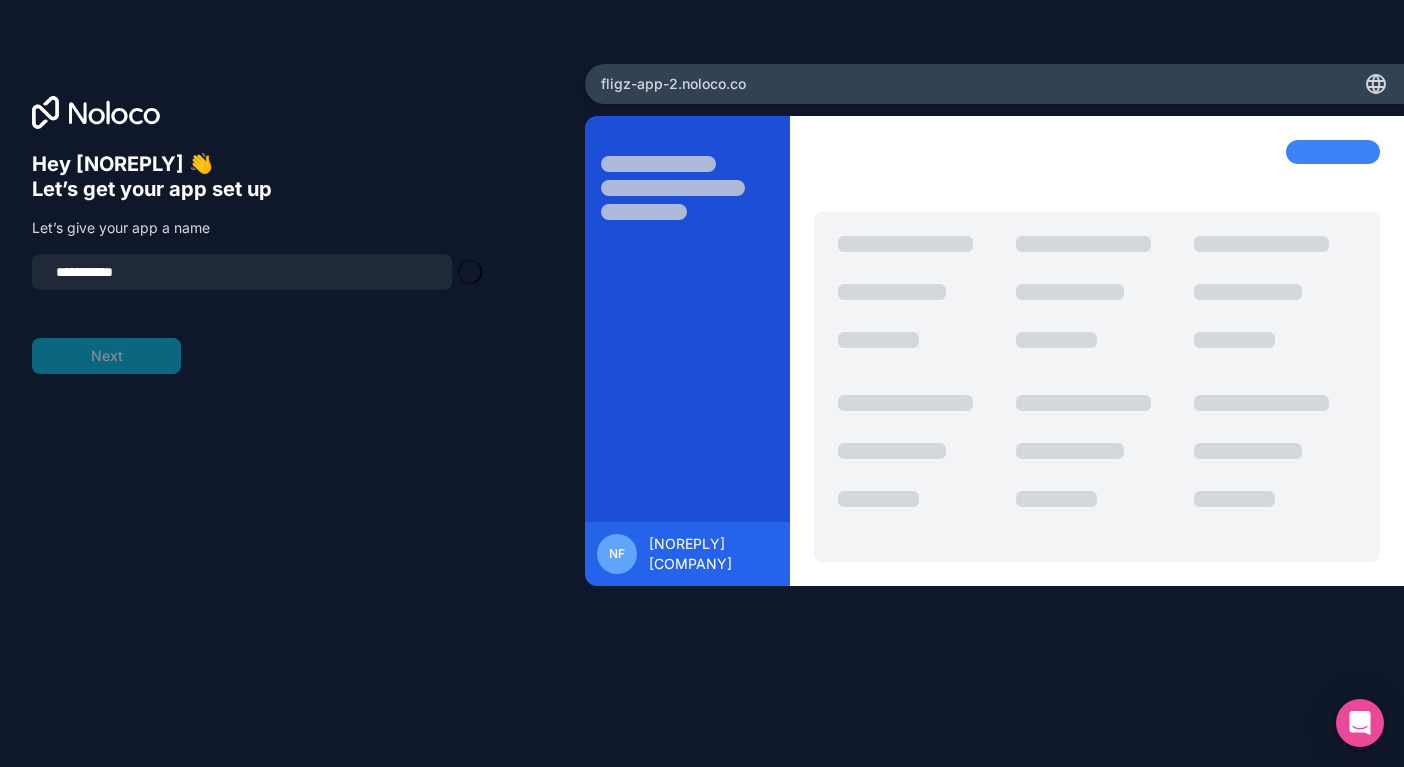 click on "Next" at bounding box center [106, 356] 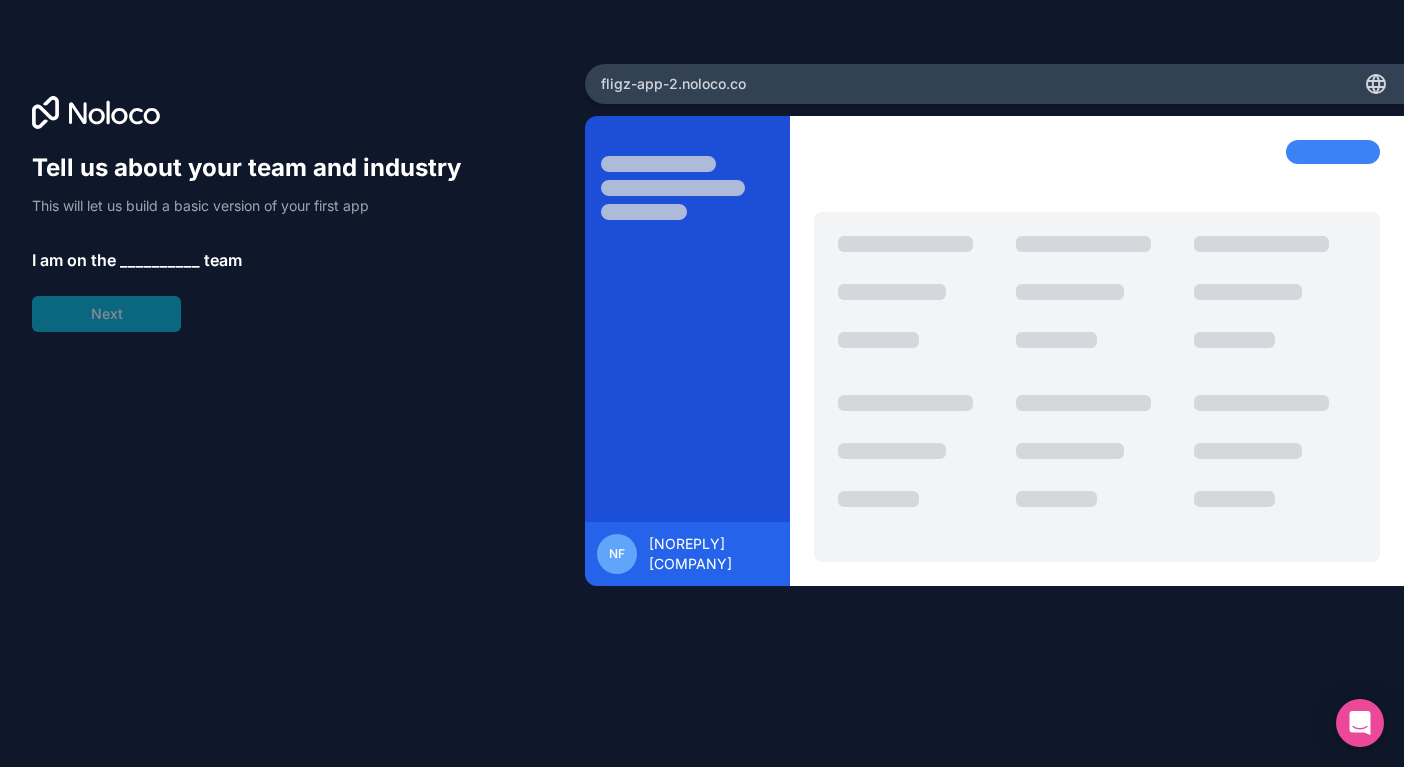 click on "Tell us about your team and industry This will let us build a basic version of your first app I am on the __________ team Next" at bounding box center [256, 242] 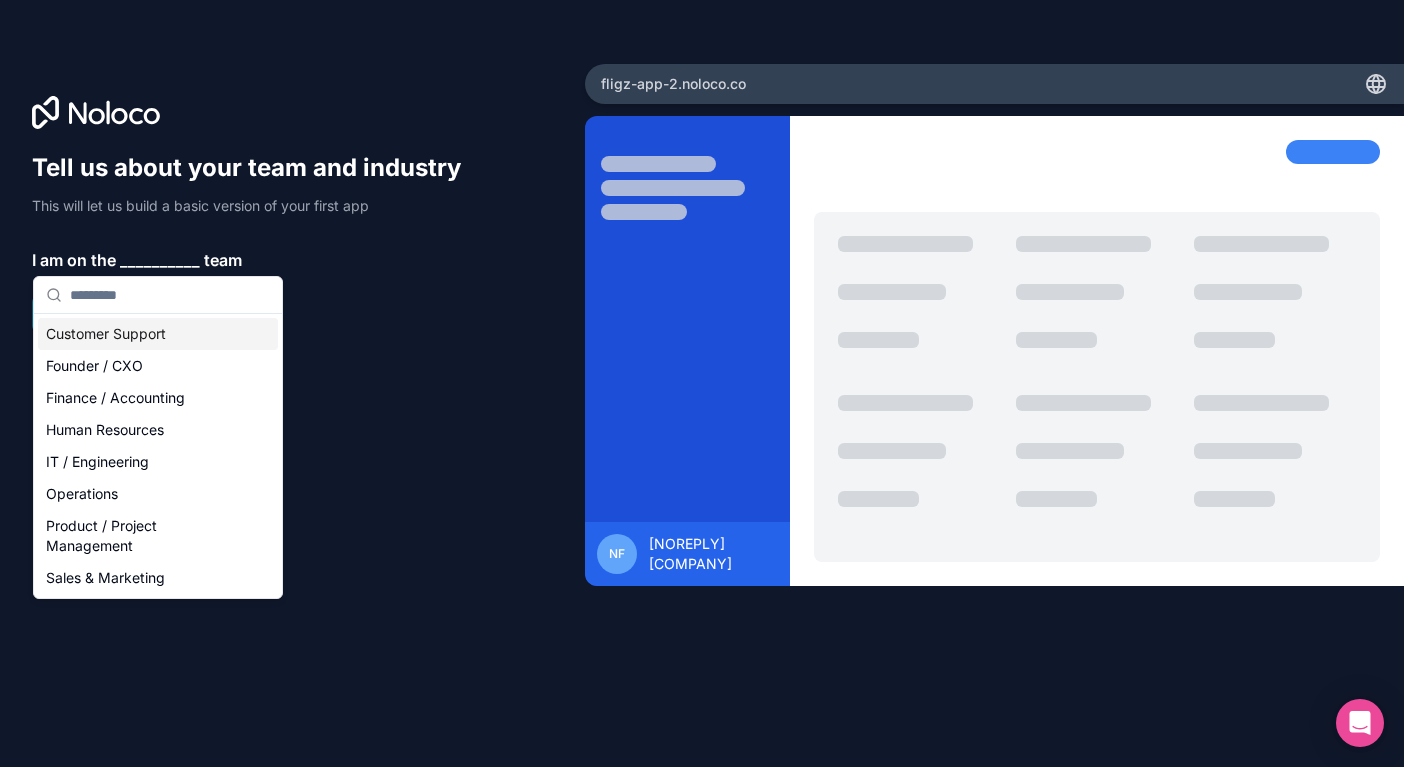 click on "Customer Support" at bounding box center [158, 334] 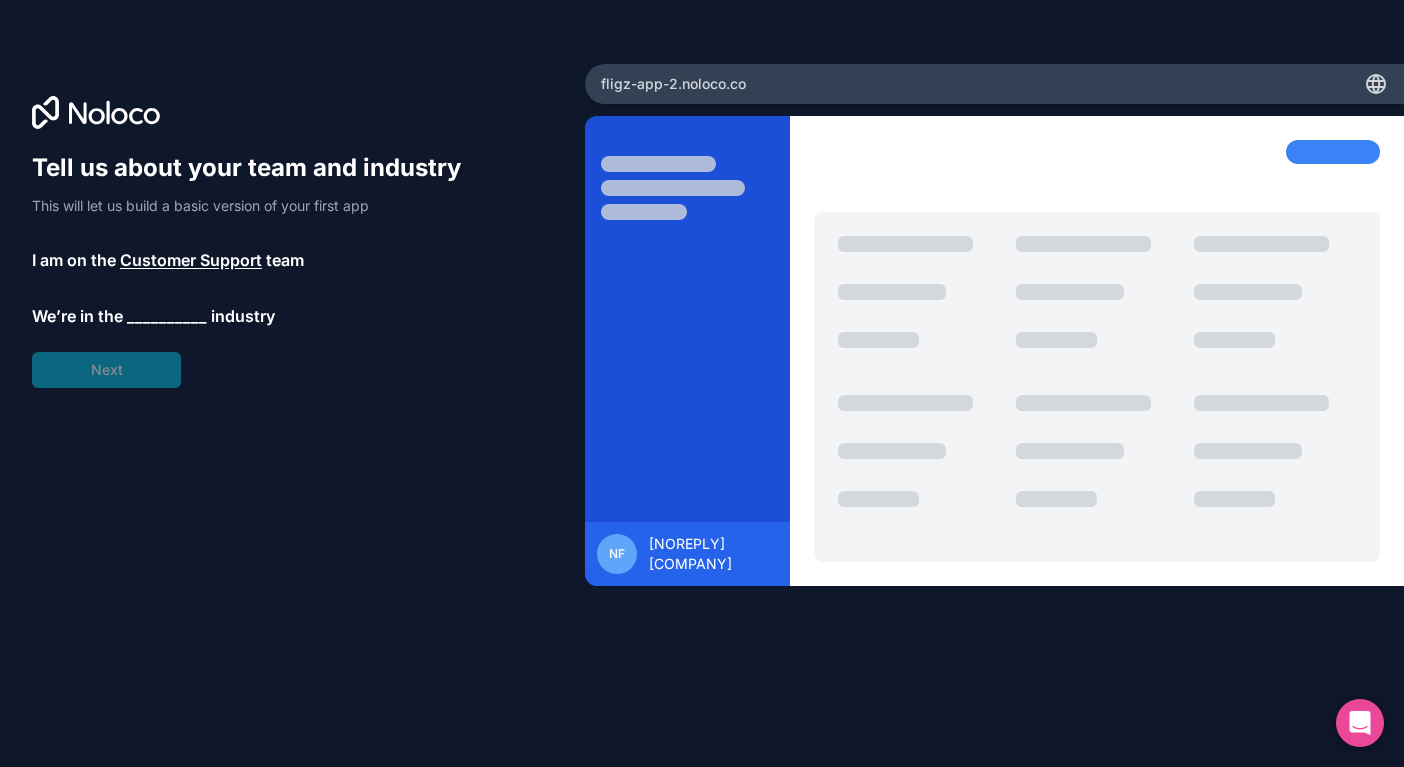 click on "__________" at bounding box center (167, 316) 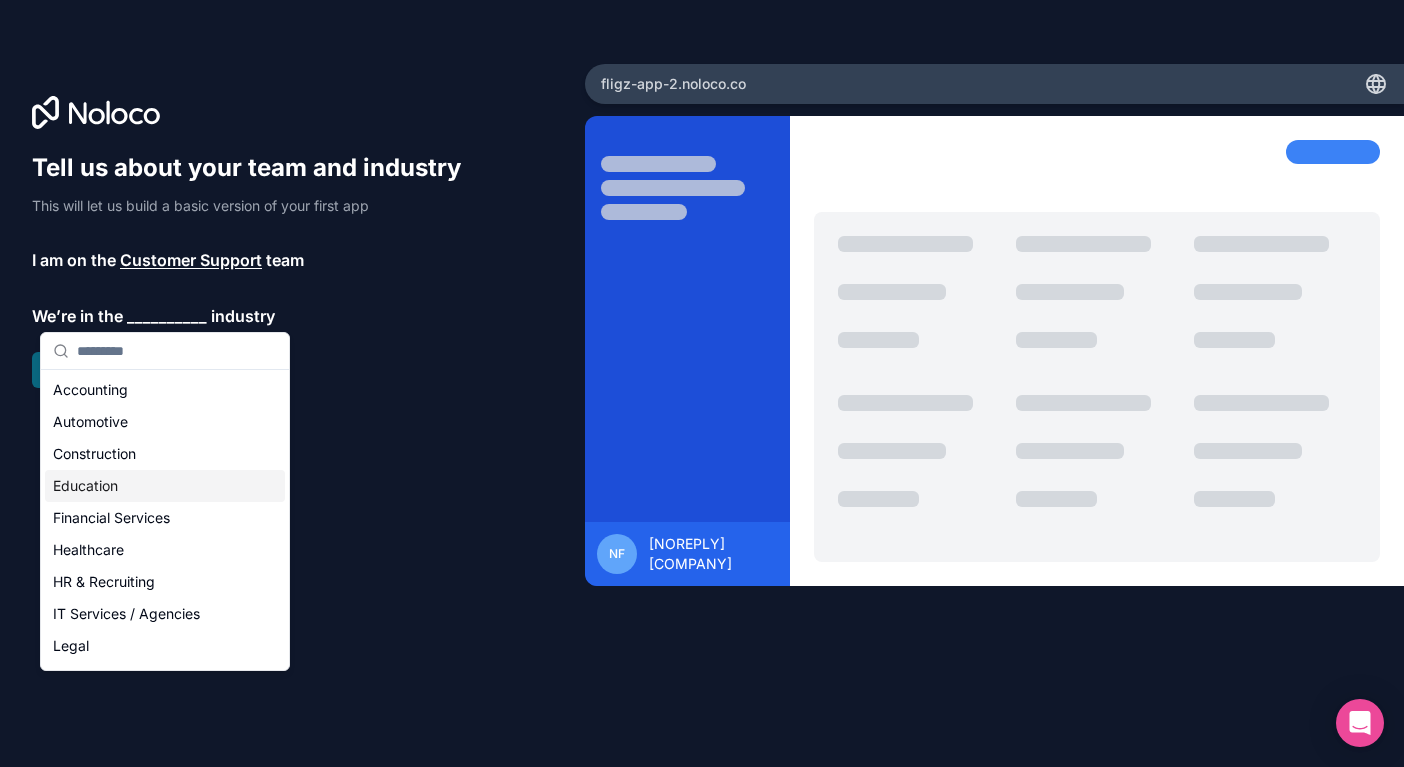 click on "Education" at bounding box center (165, 486) 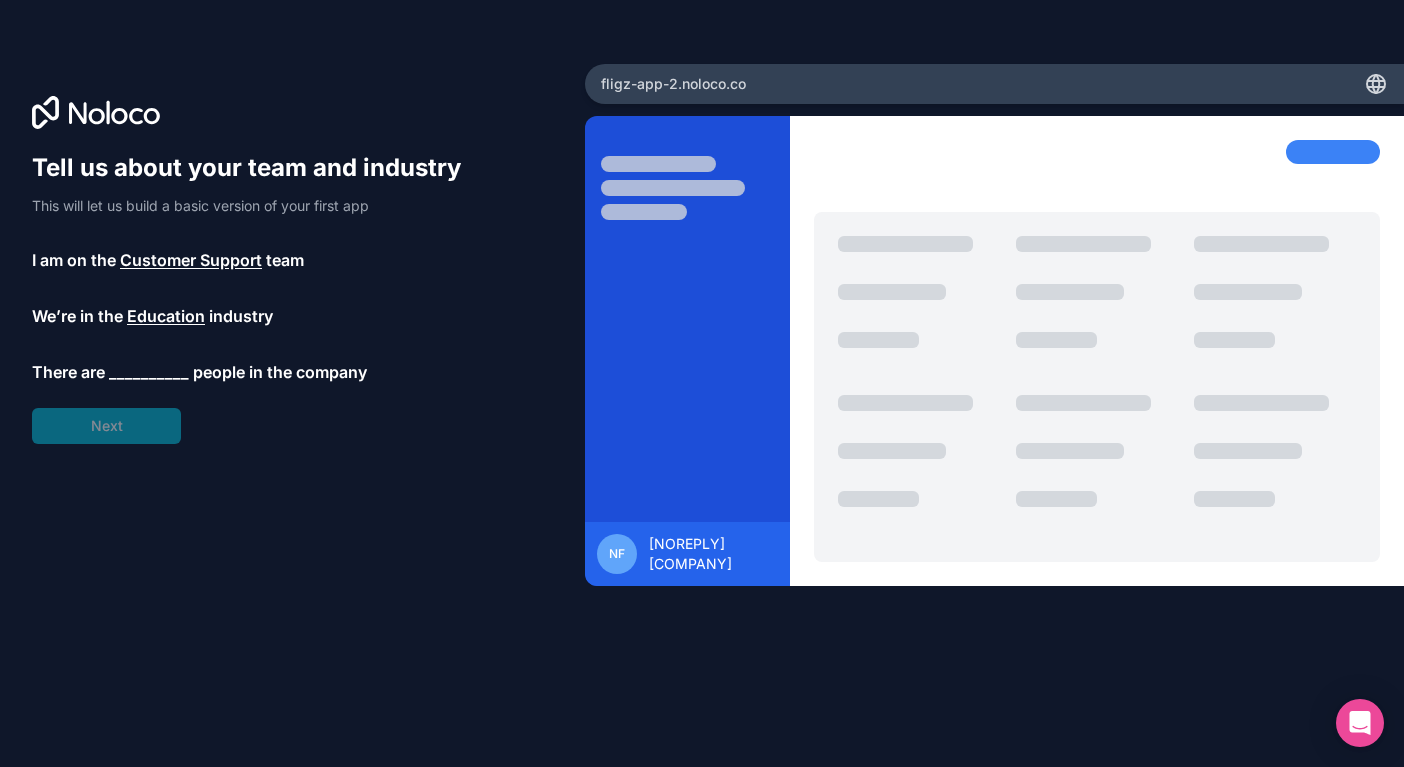 click on "Tell us about your team and industry This will let us build a basic version of your first app I am on the Customer Support team We’re in the Education industry There are __________ people in the company Next" at bounding box center (256, 298) 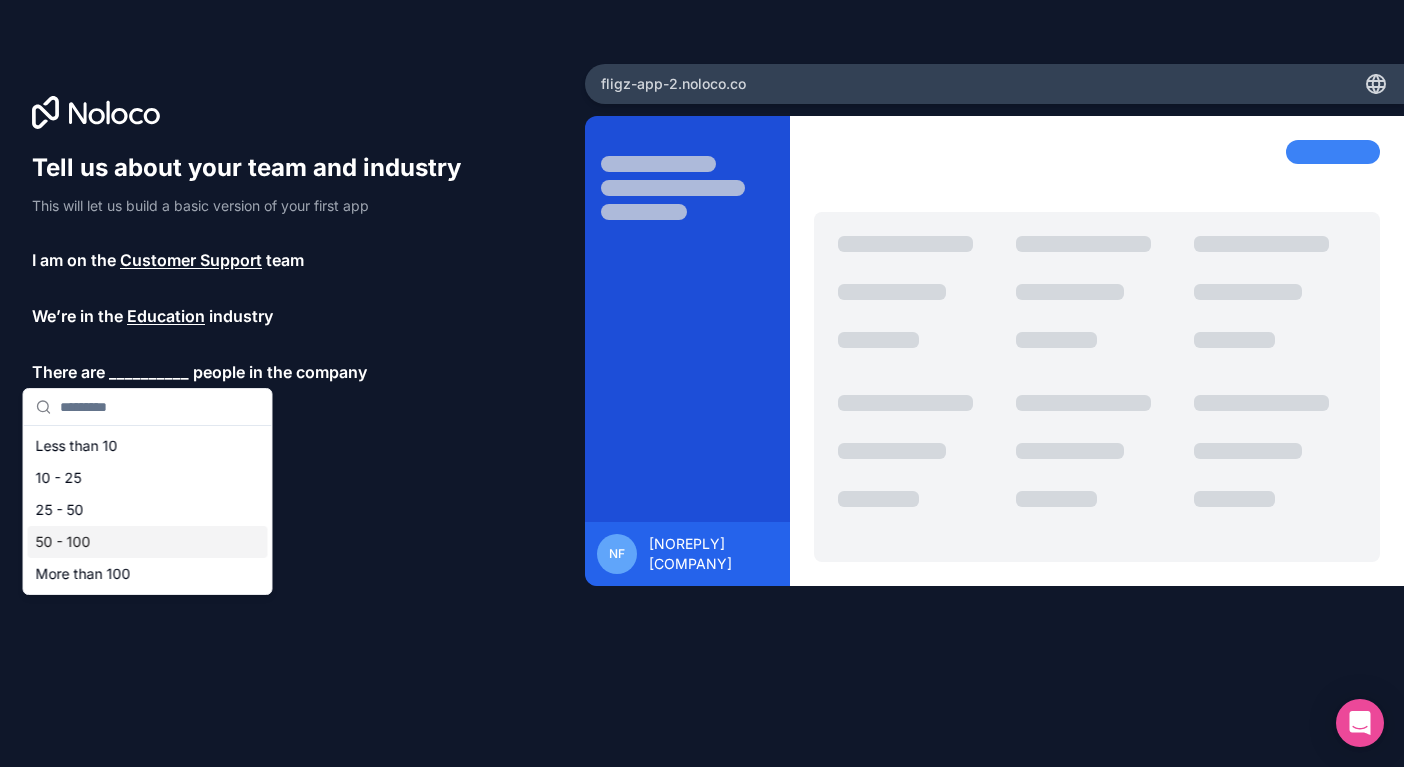 click on "50 - 100" at bounding box center (148, 542) 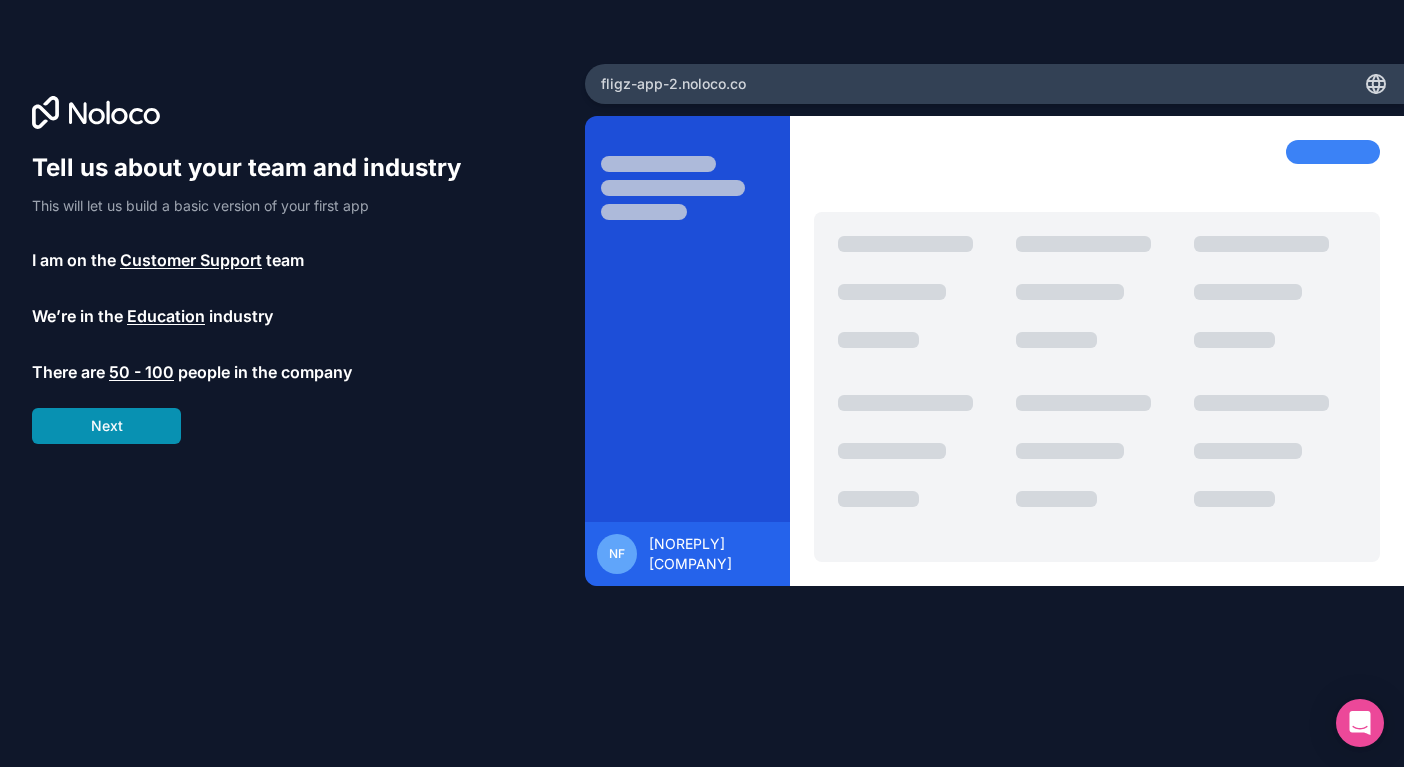 click on "Next" at bounding box center (106, 426) 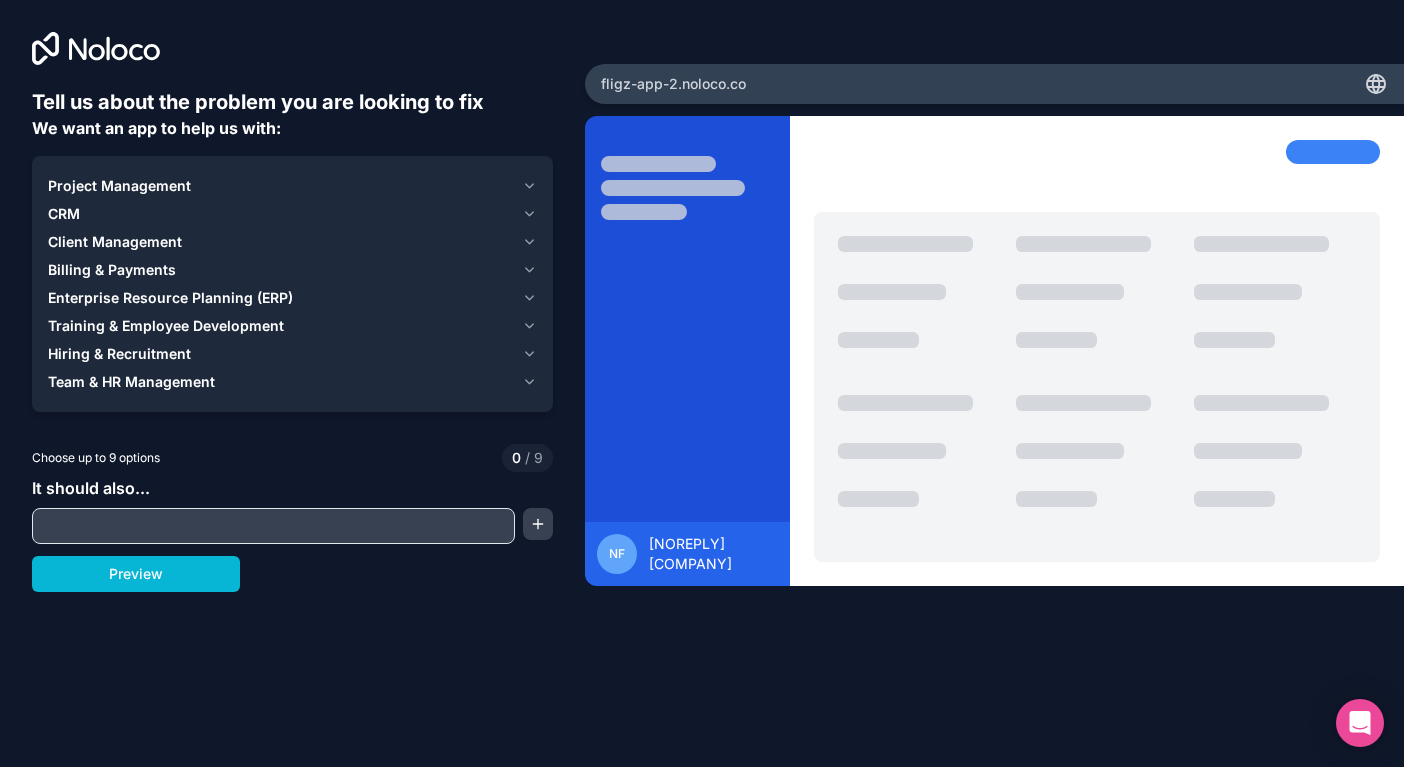 click at bounding box center (273, 526) 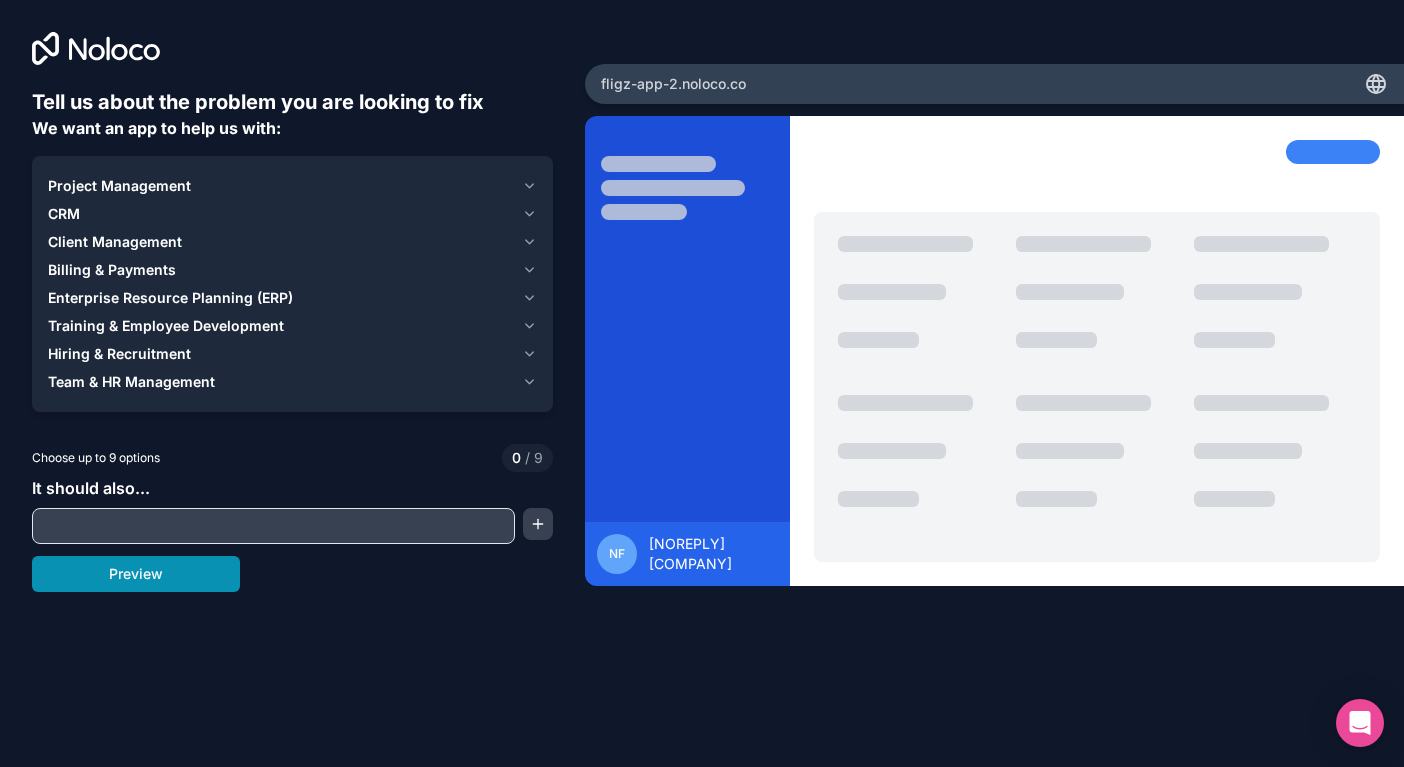 click on "Preview" at bounding box center [136, 574] 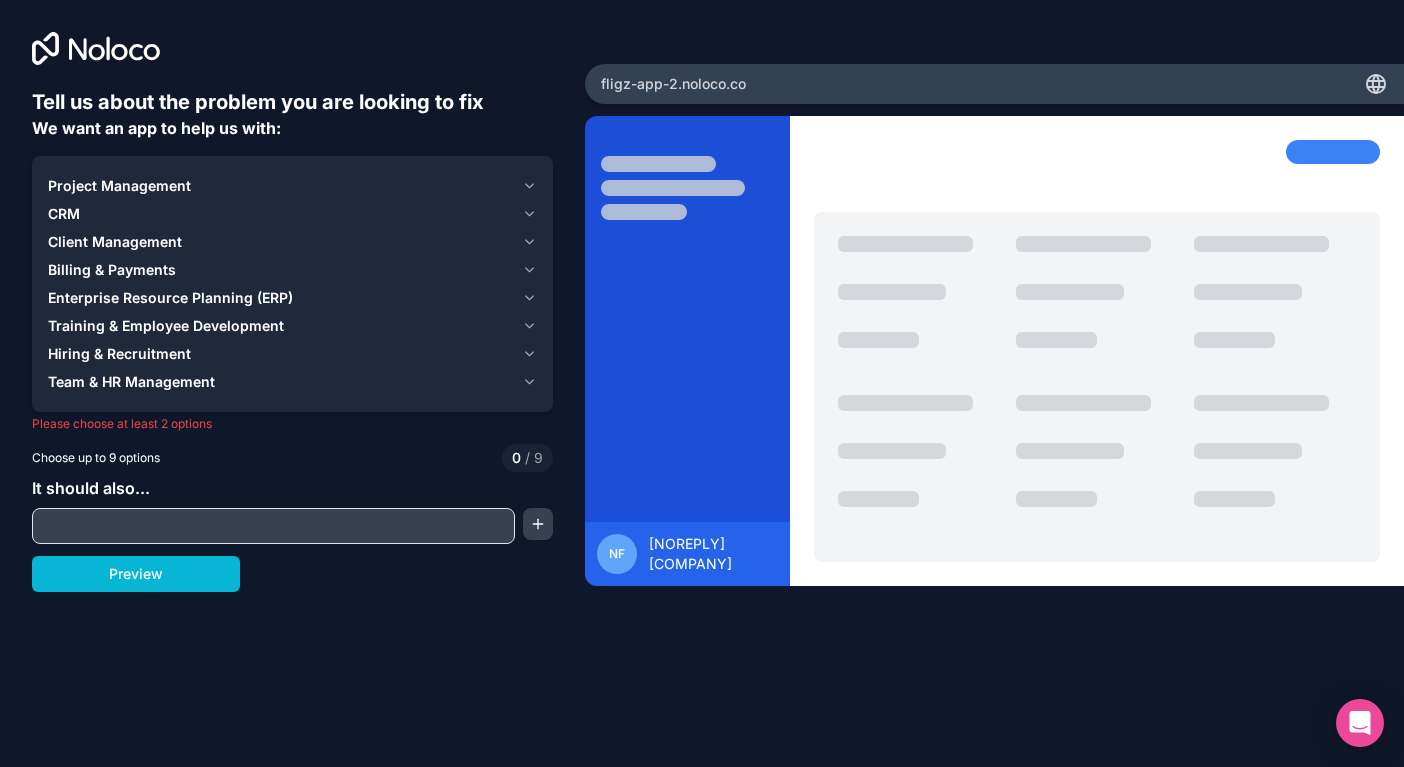 click on "Team & HR Management" at bounding box center [281, 382] 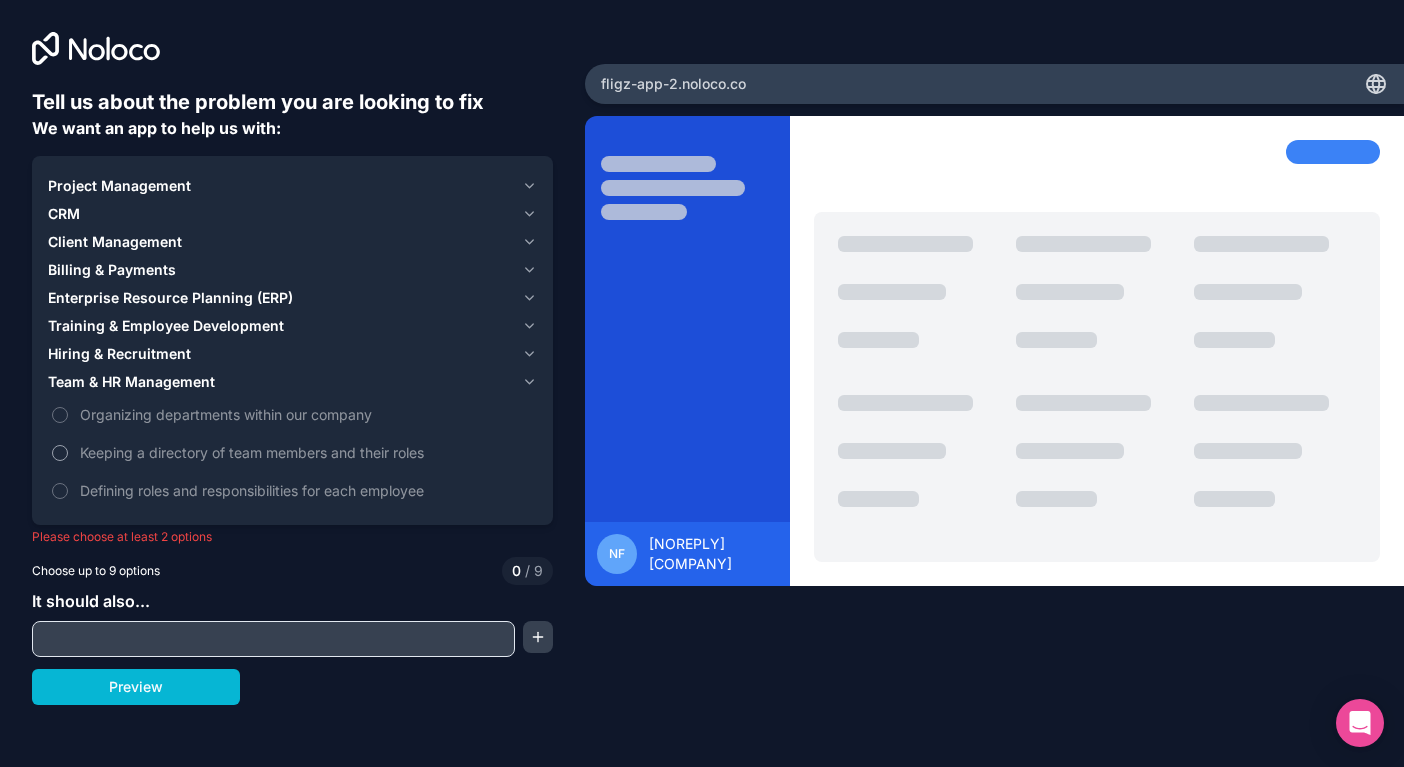 click on "Keeping a directory of team members and their roles" at bounding box center [292, 452] 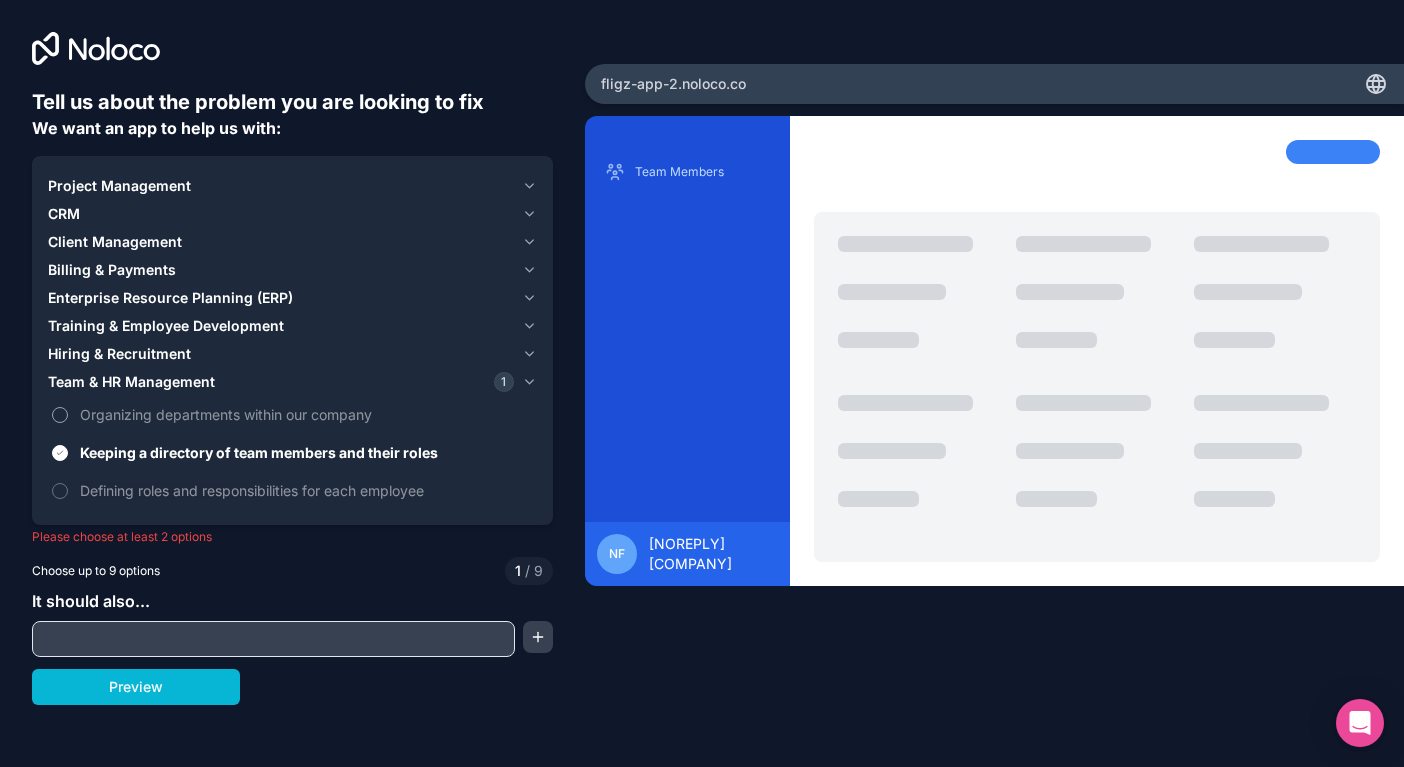 click on "Organizing departments within our company" at bounding box center (306, 414) 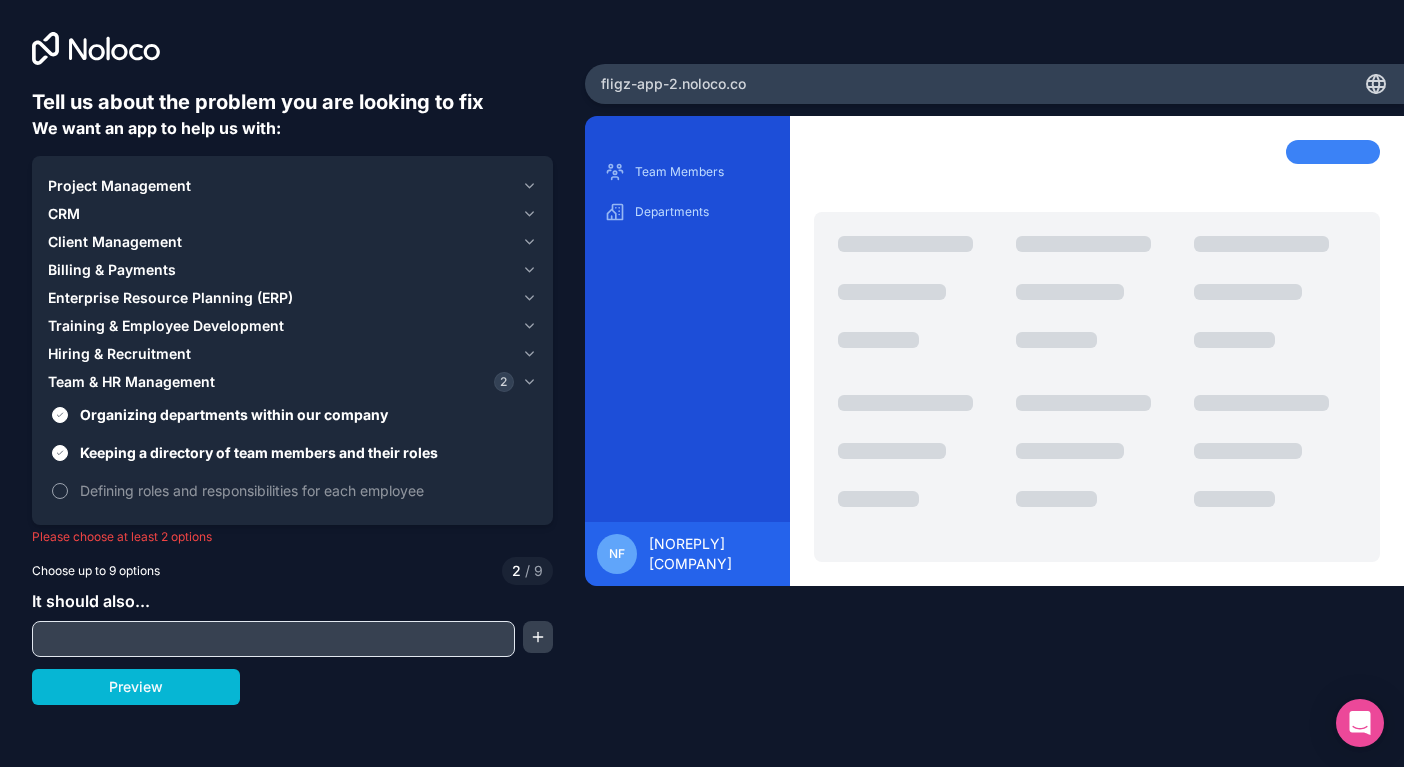 click on "Defining roles and responsibilities for each employee" at bounding box center [306, 490] 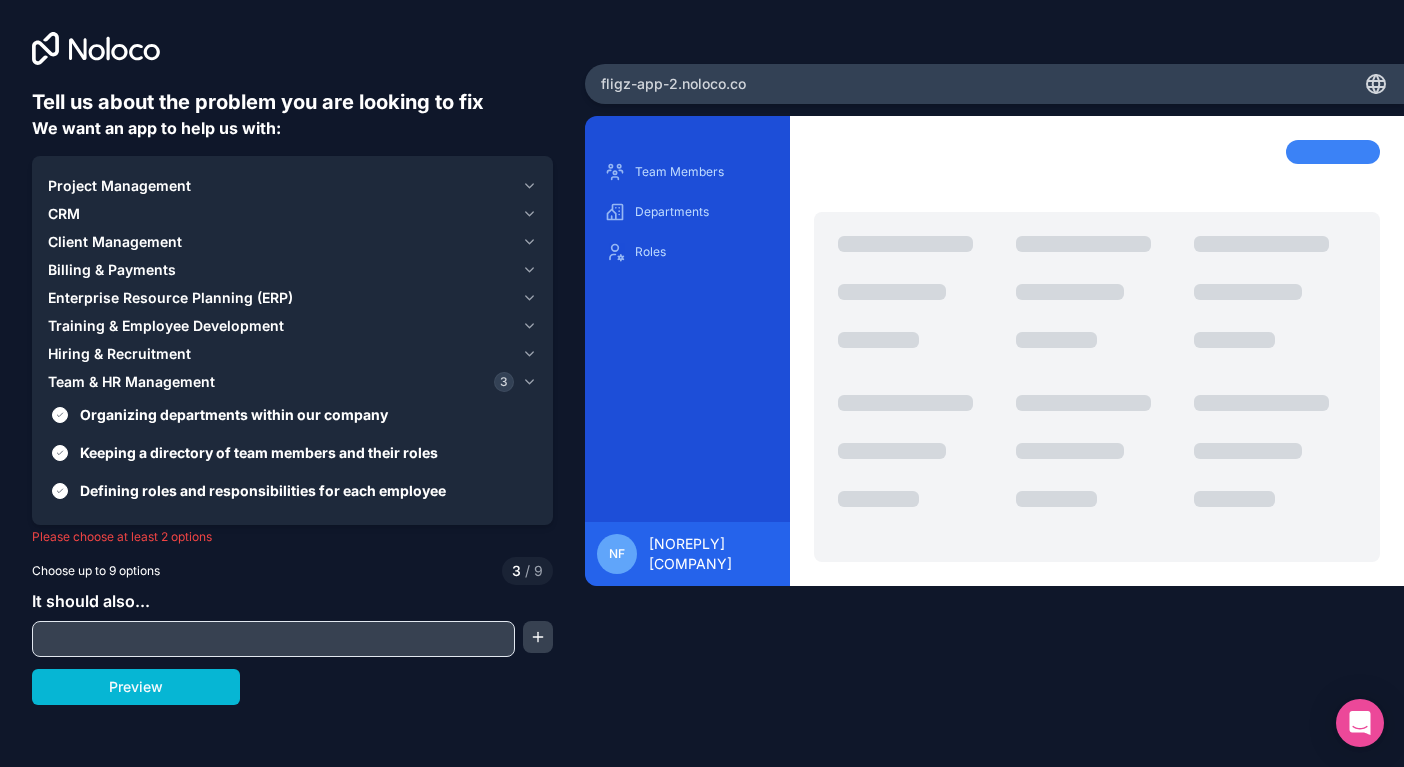 click on "Hiring & Recruitment" at bounding box center [281, 354] 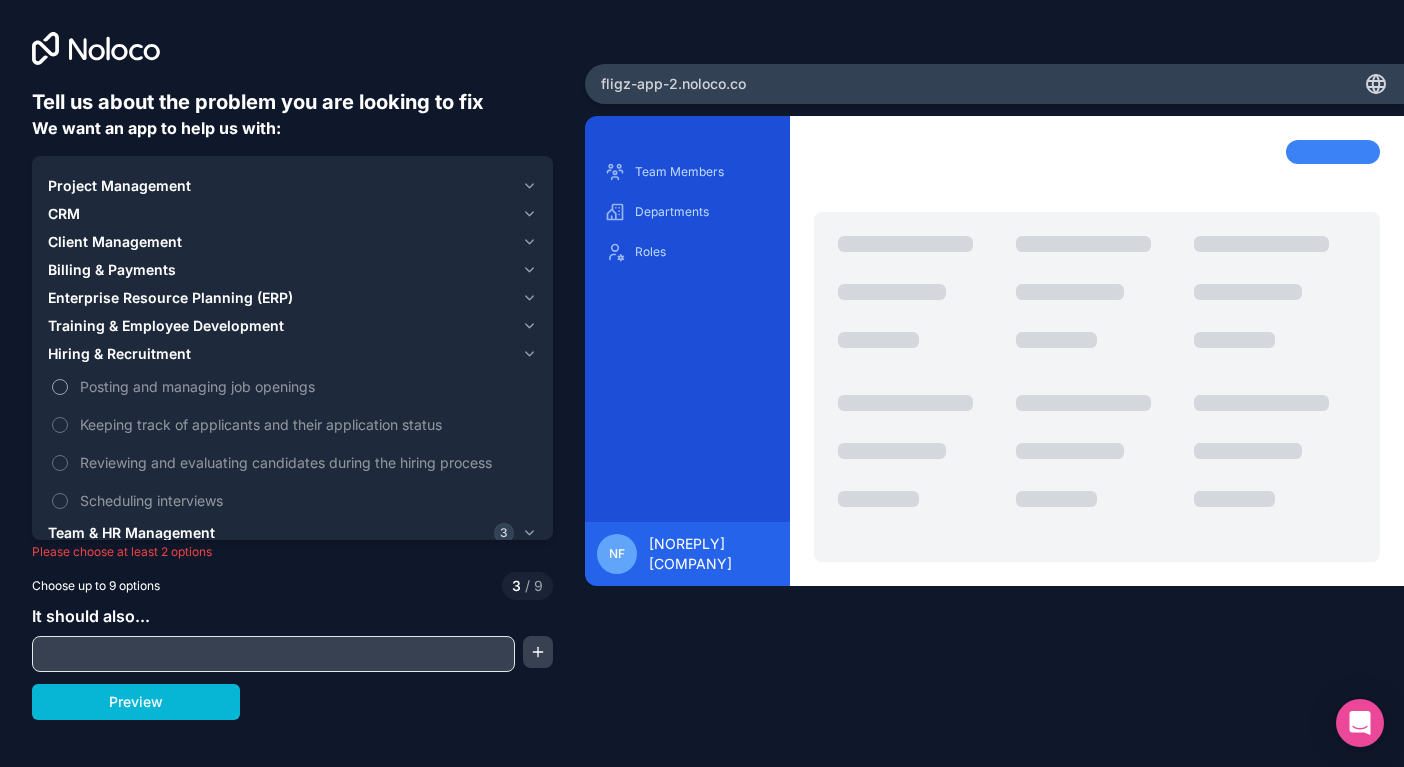 click on "Posting and managing job openings" at bounding box center (292, 386) 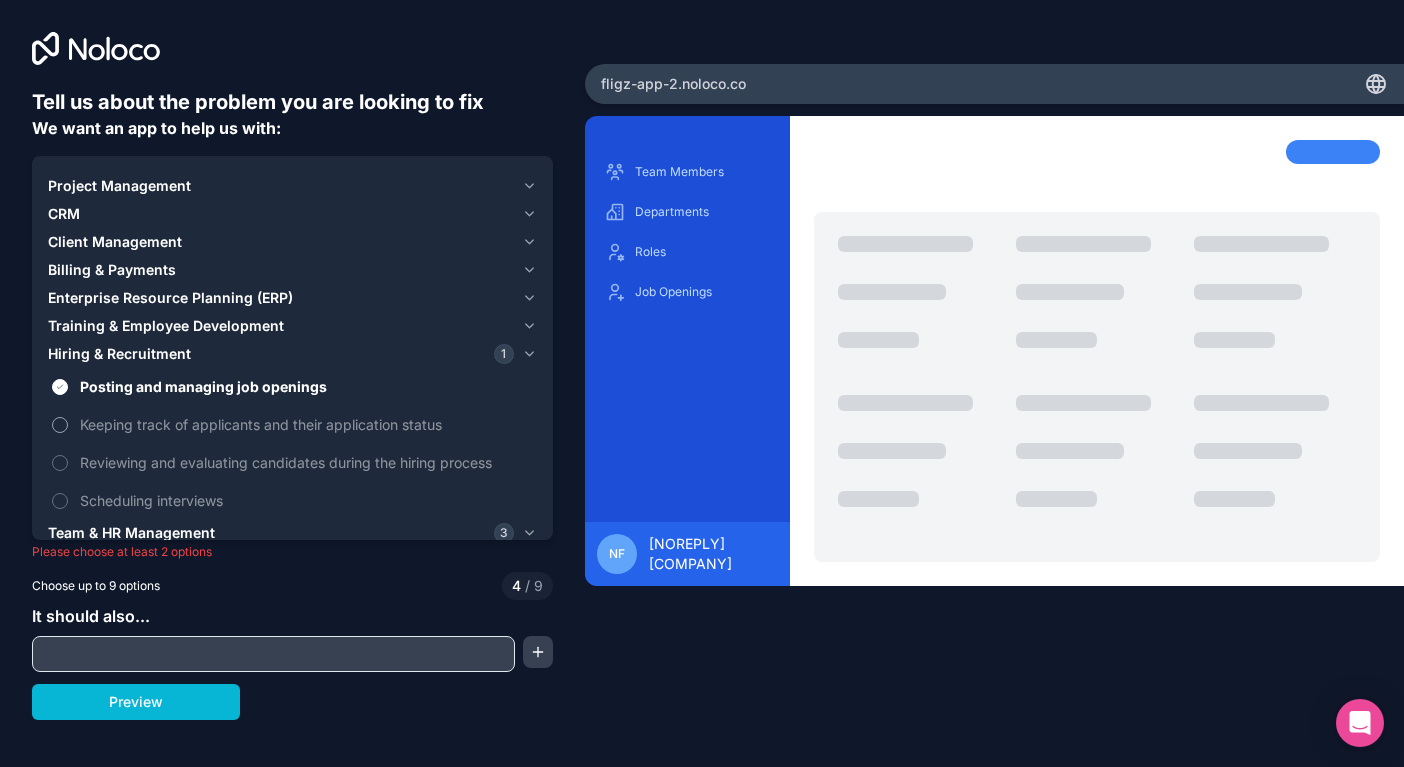 click on "Keeping track of applicants and their application status" at bounding box center [306, 424] 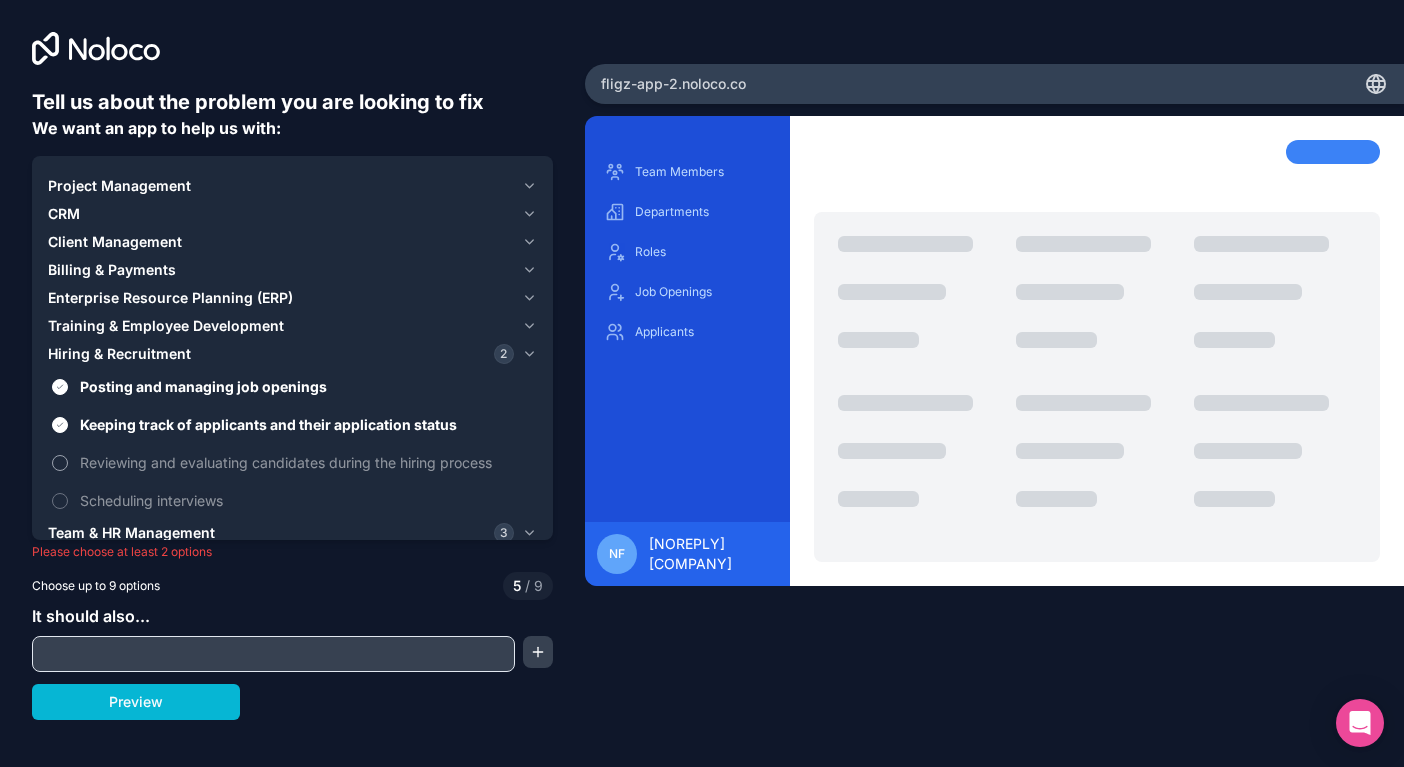 click on "Reviewing and evaluating candidates during the hiring process" at bounding box center [306, 462] 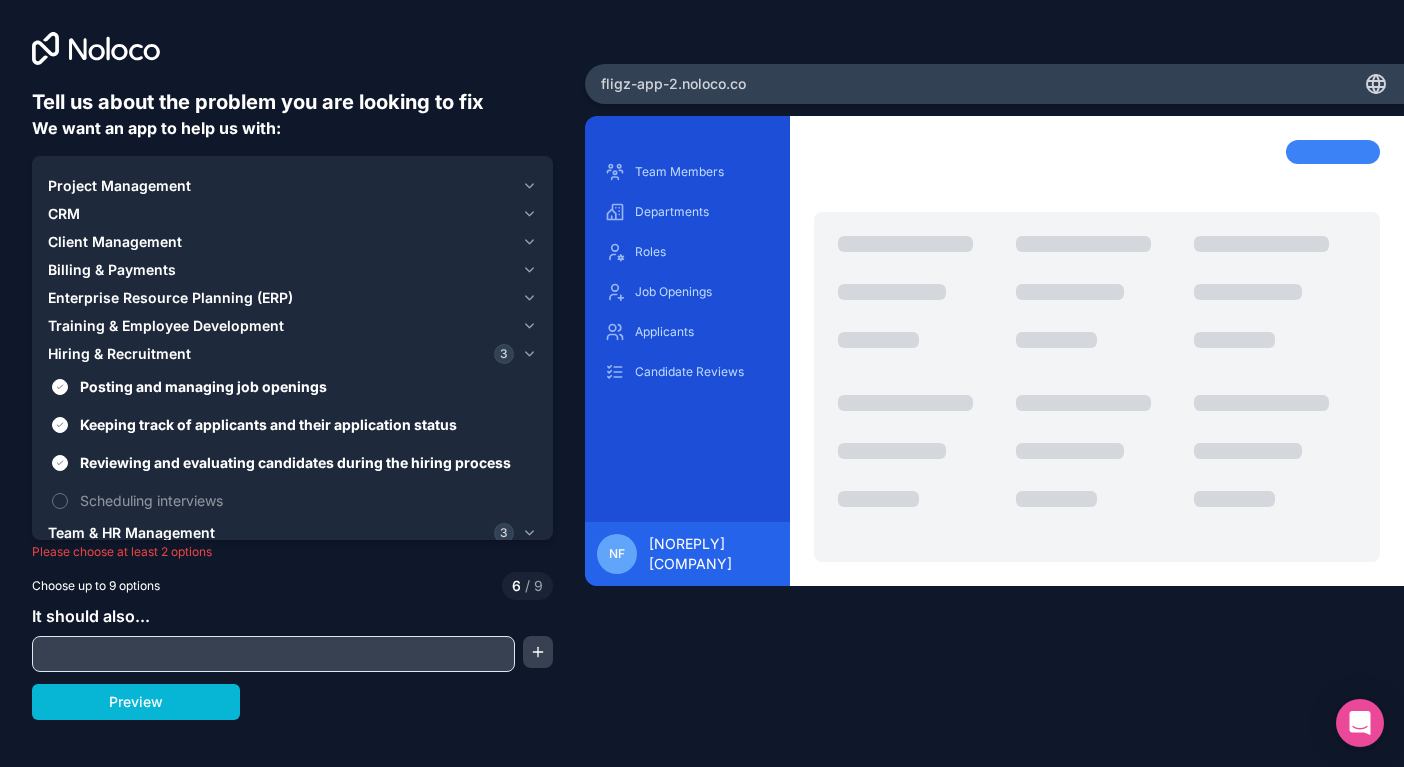 click at bounding box center [273, 654] 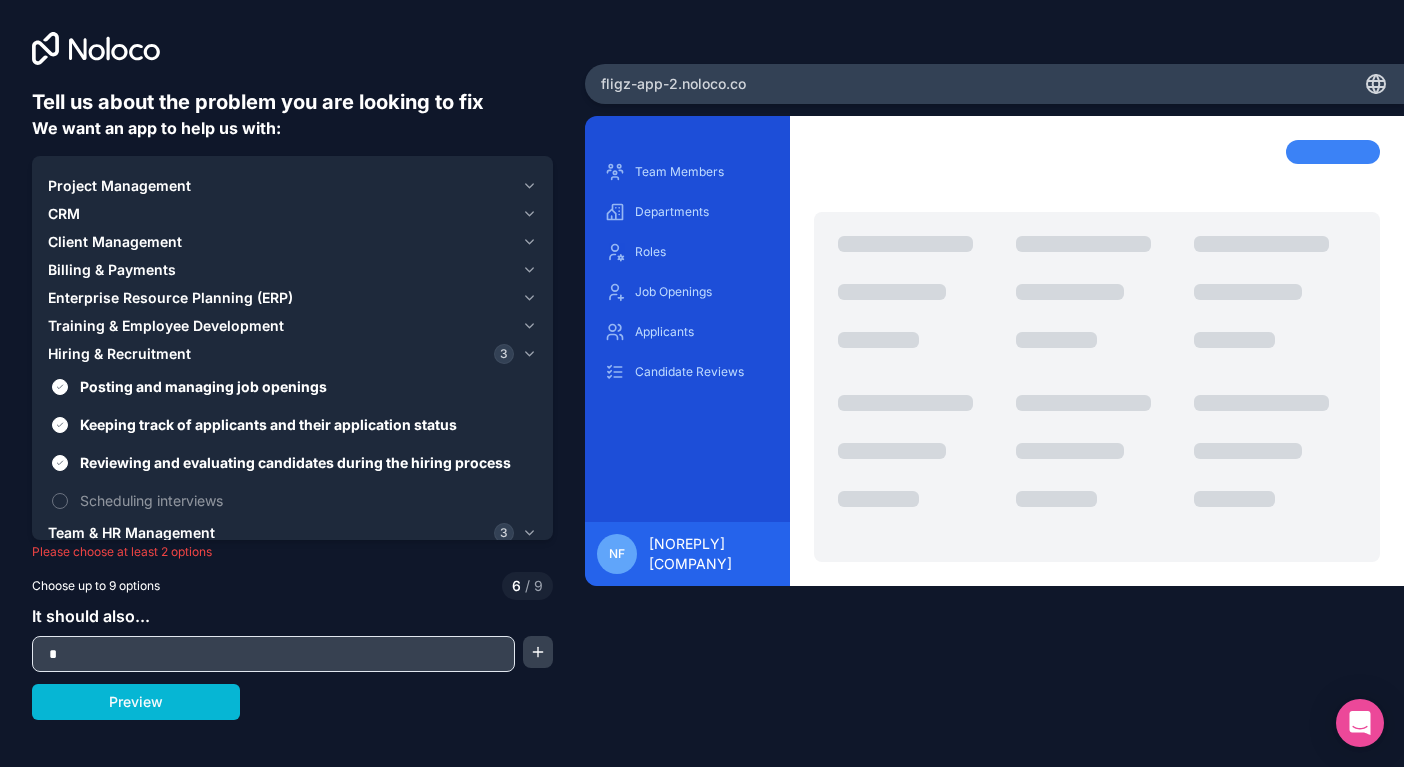 type on "*" 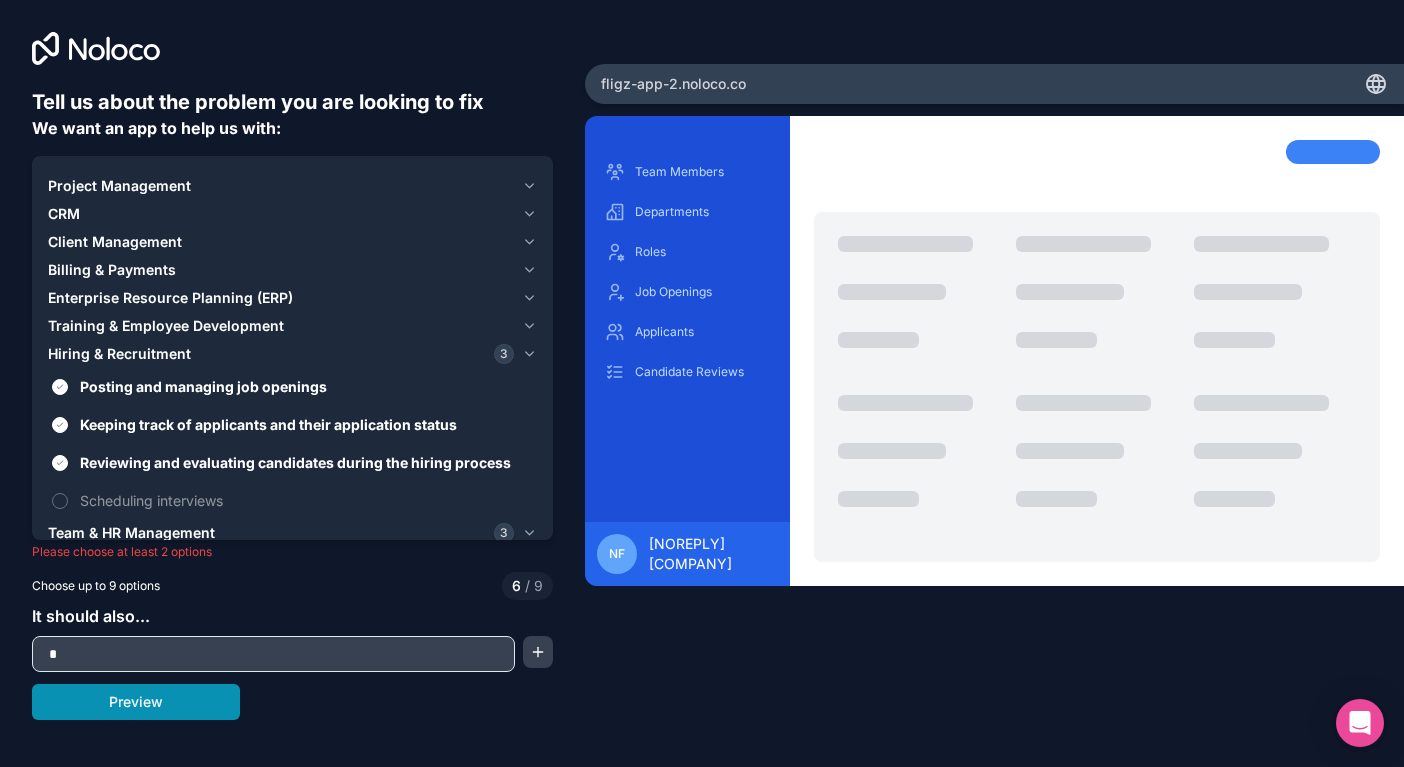 click on "Preview" at bounding box center (136, 702) 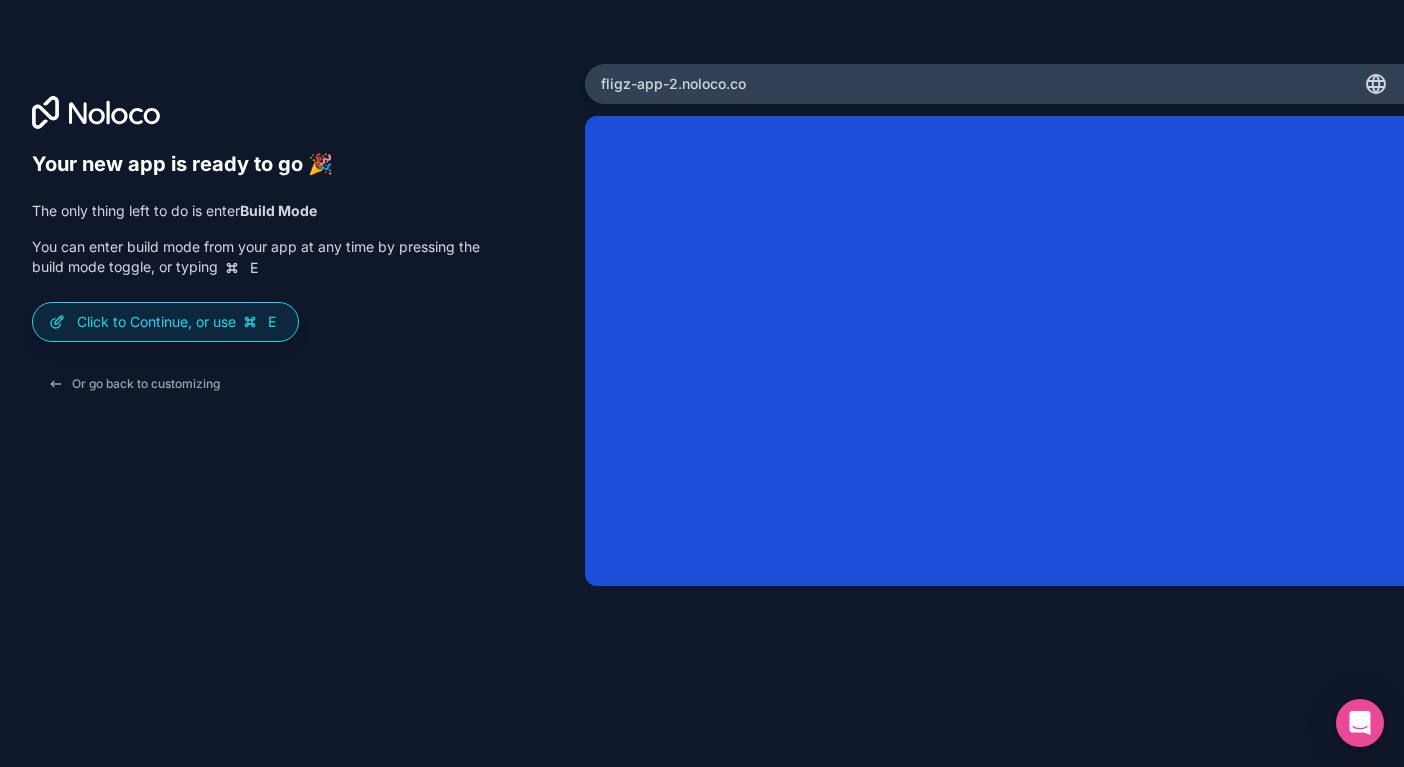 click on "Your new app is ready to go 🎉 The only thing left to do is enter Build Mode You can enter build mode from your app at any time by pressing the build mode toggle, or typing E Click to Continue, or use E Or go back to customizing" at bounding box center [256, 277] 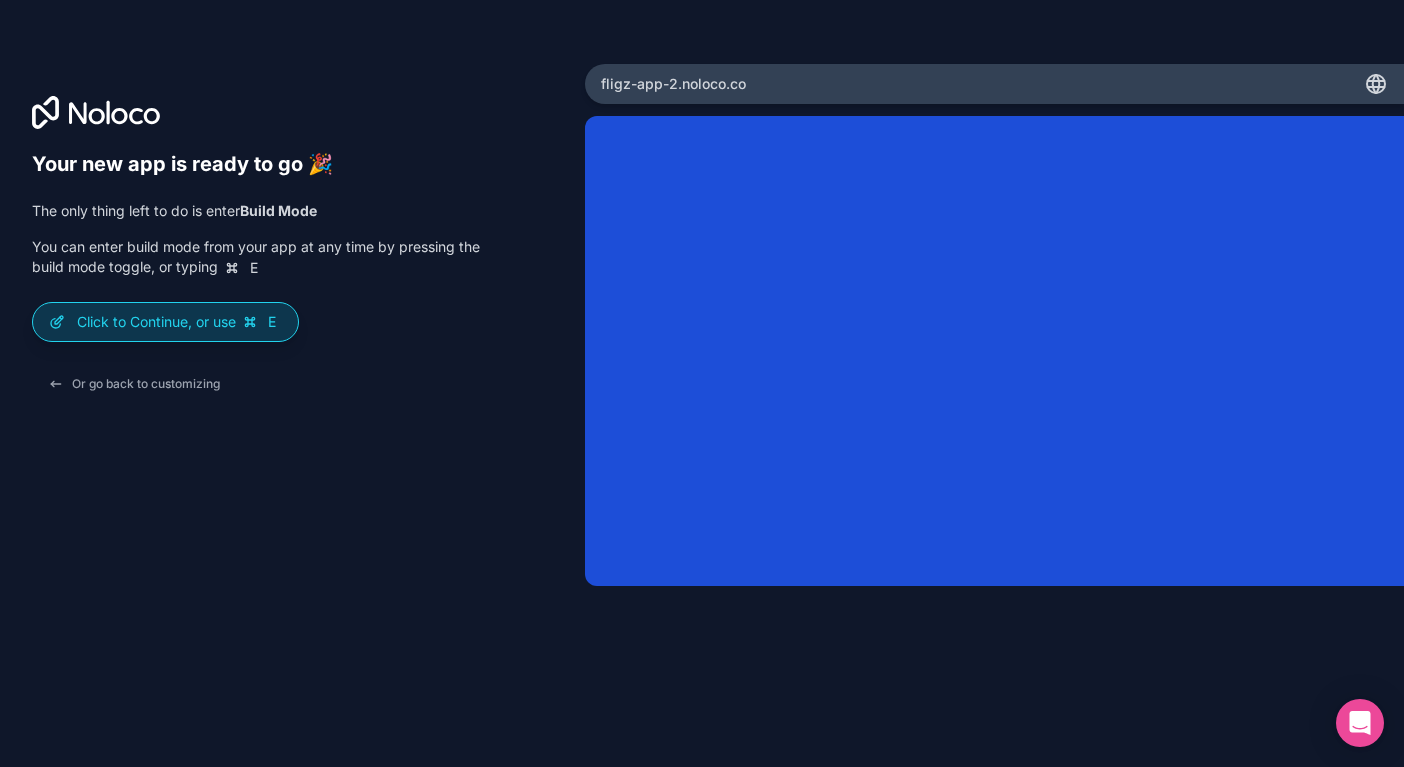 click at bounding box center (250, 322) 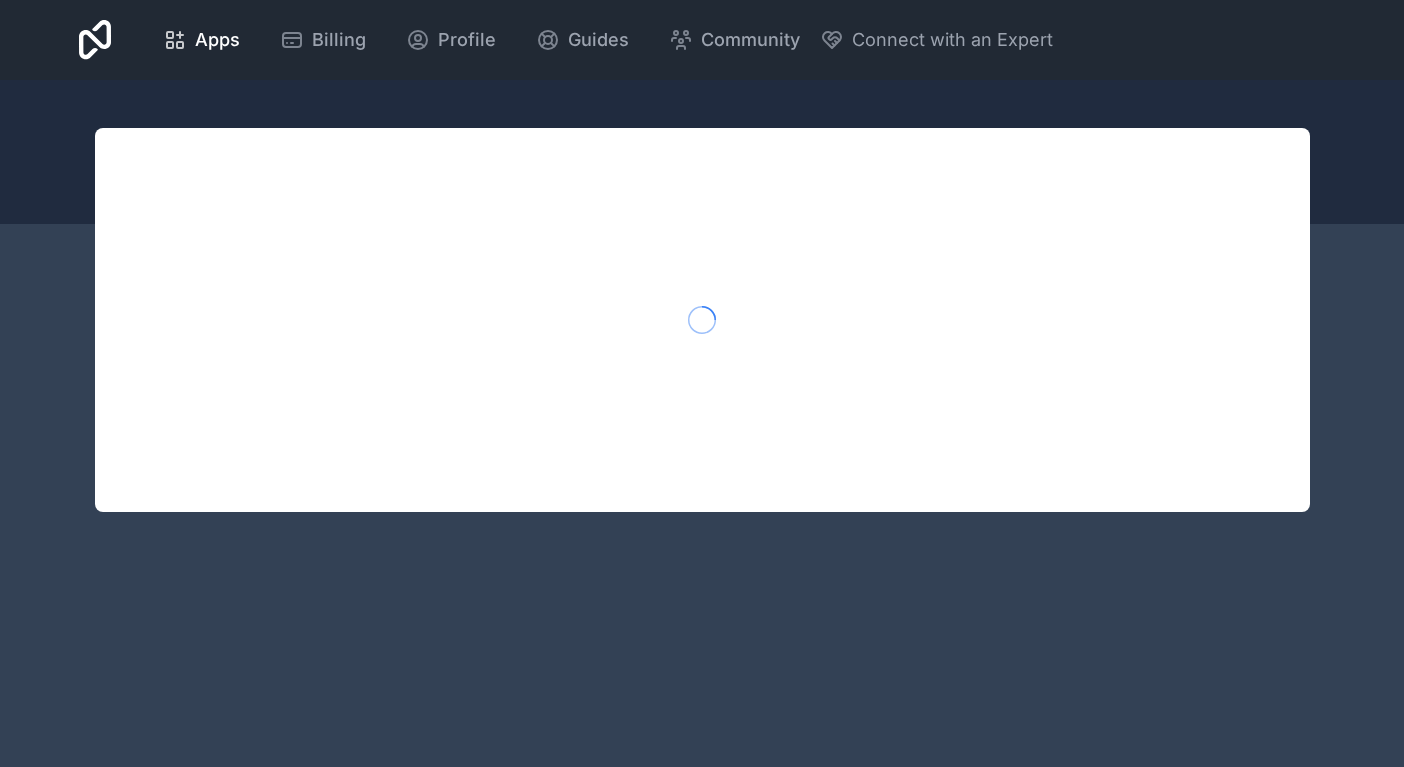 scroll, scrollTop: 0, scrollLeft: 0, axis: both 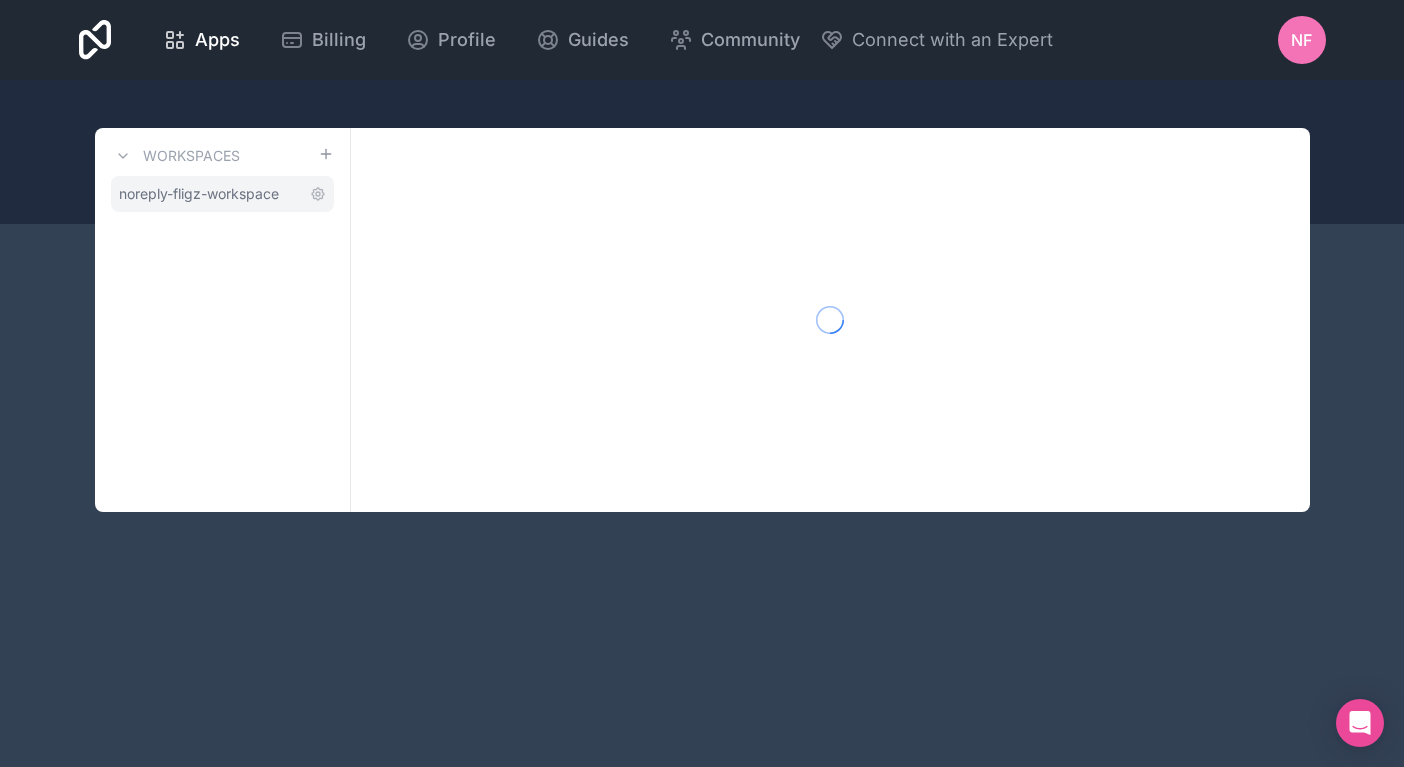 click on "noreply-fligz-workspace" at bounding box center (199, 194) 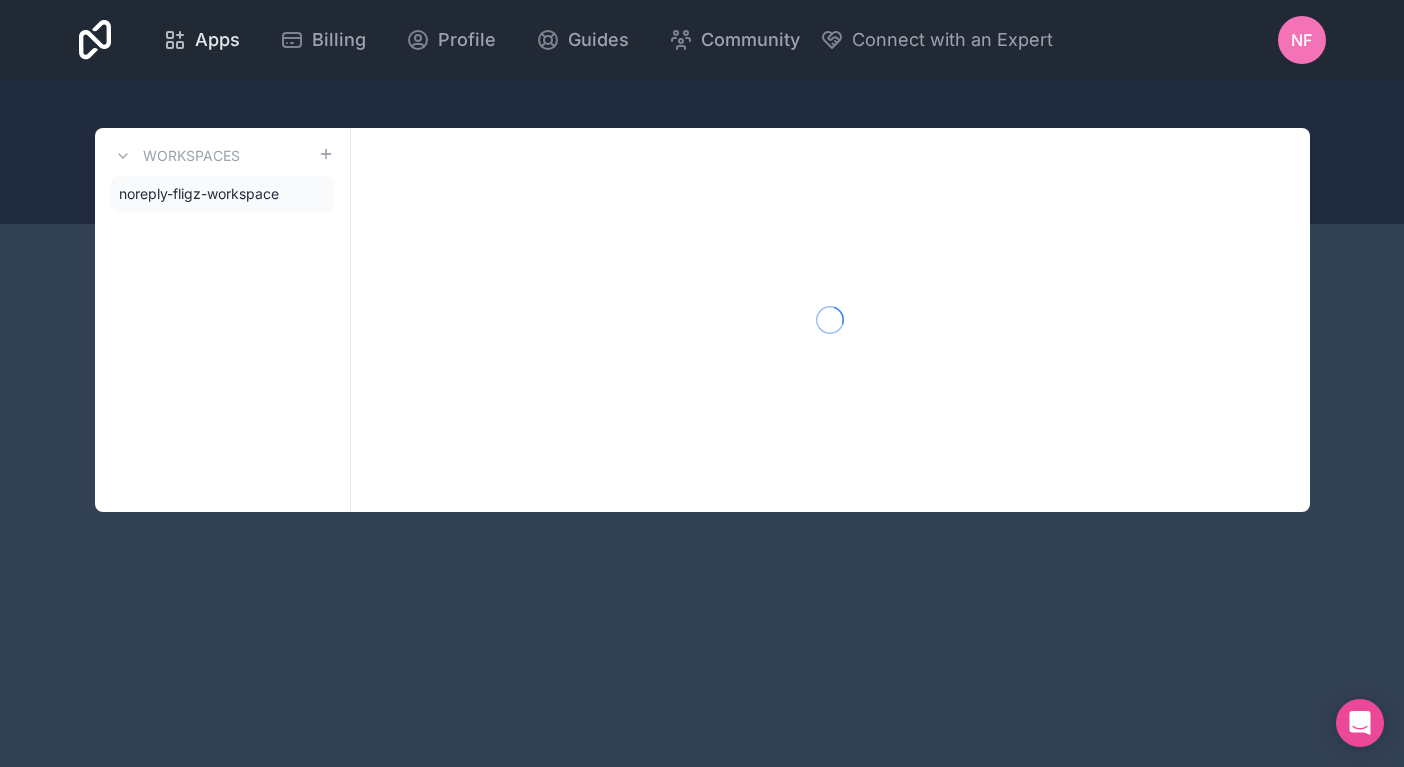 click on "Apps" at bounding box center (217, 40) 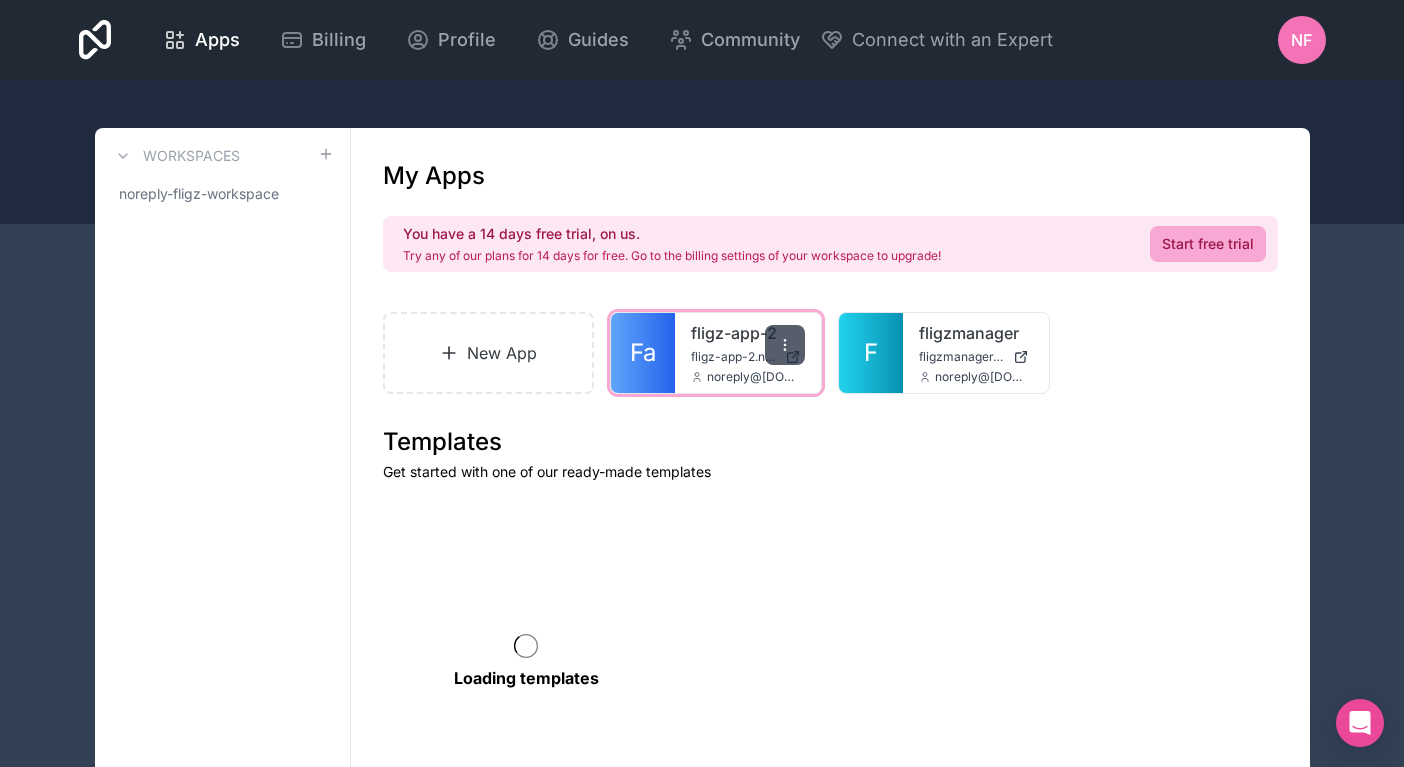click at bounding box center (785, 345) 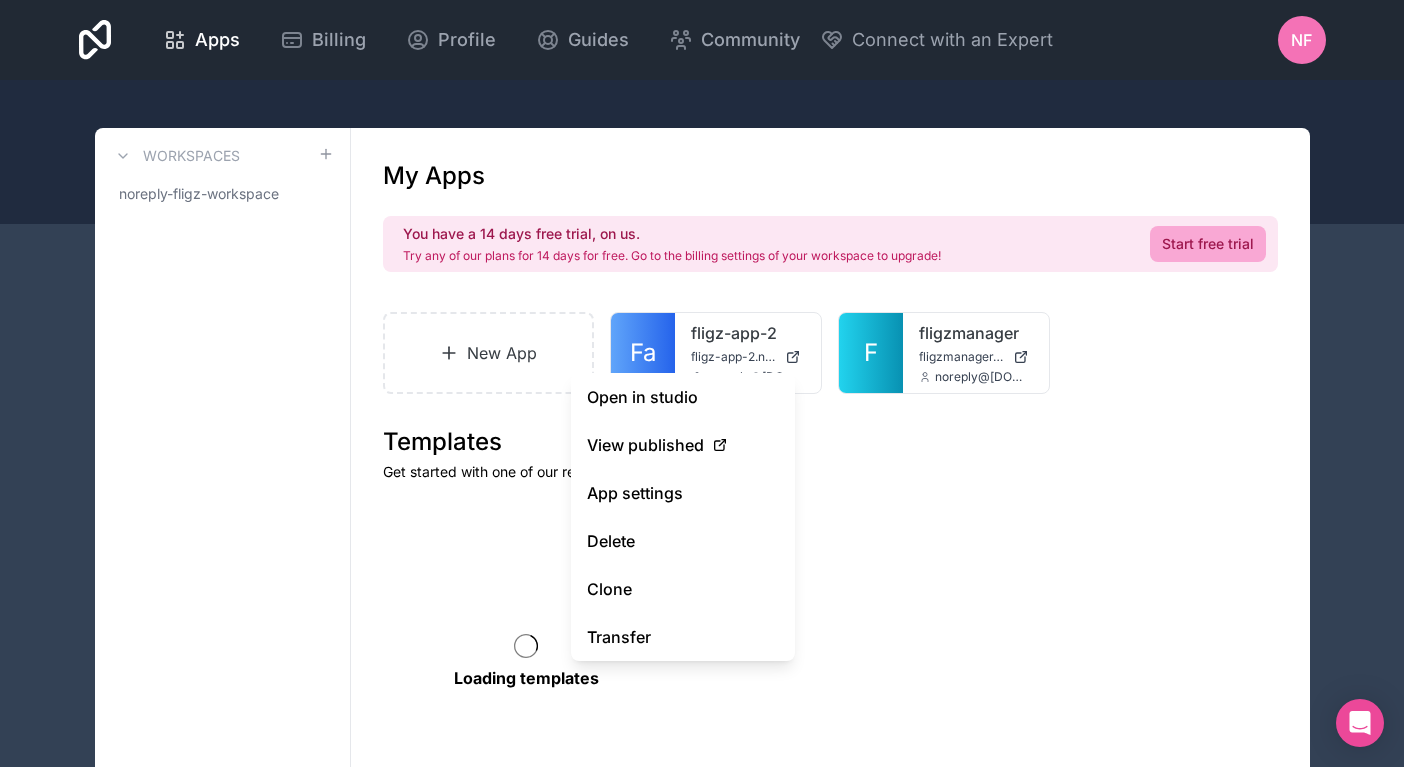 click on "Loading templates" at bounding box center (830, 682) 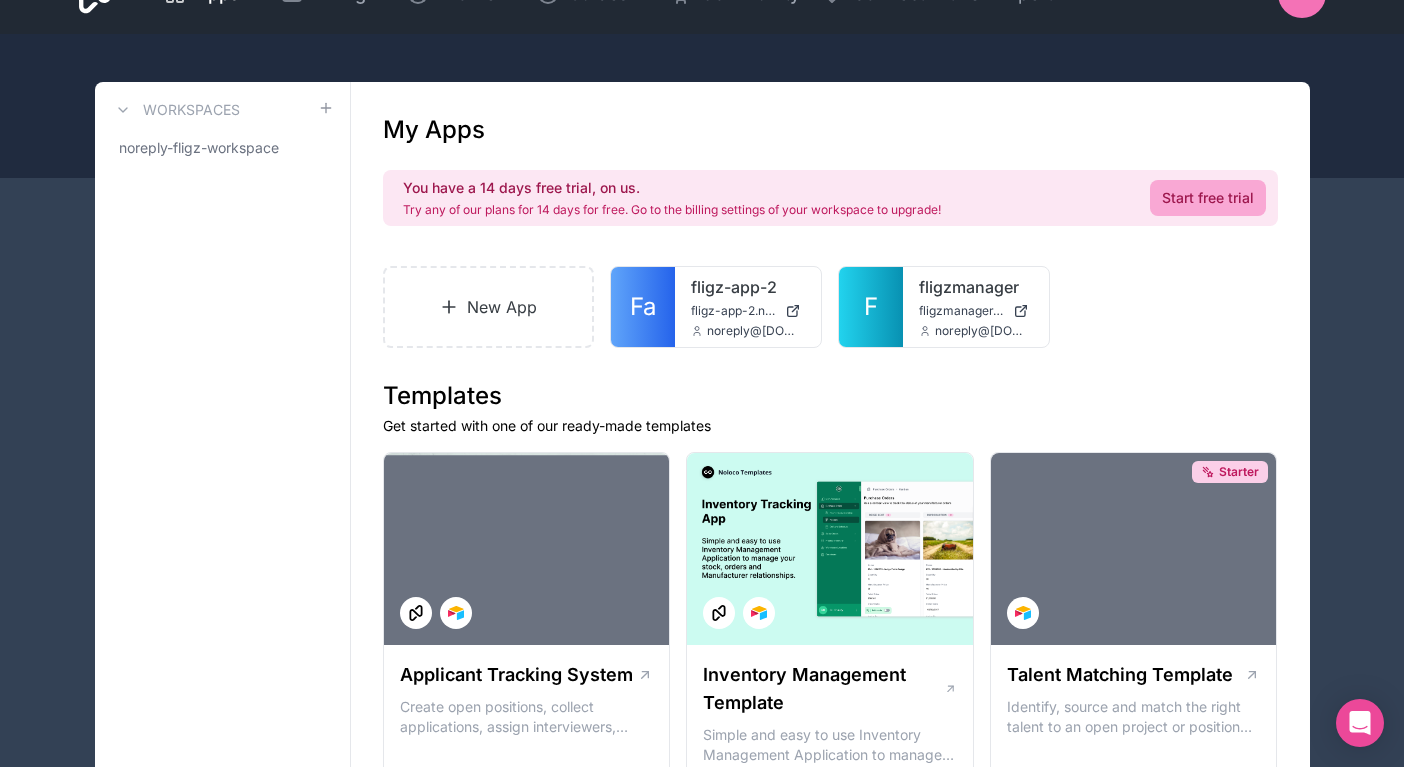scroll, scrollTop: 54, scrollLeft: 0, axis: vertical 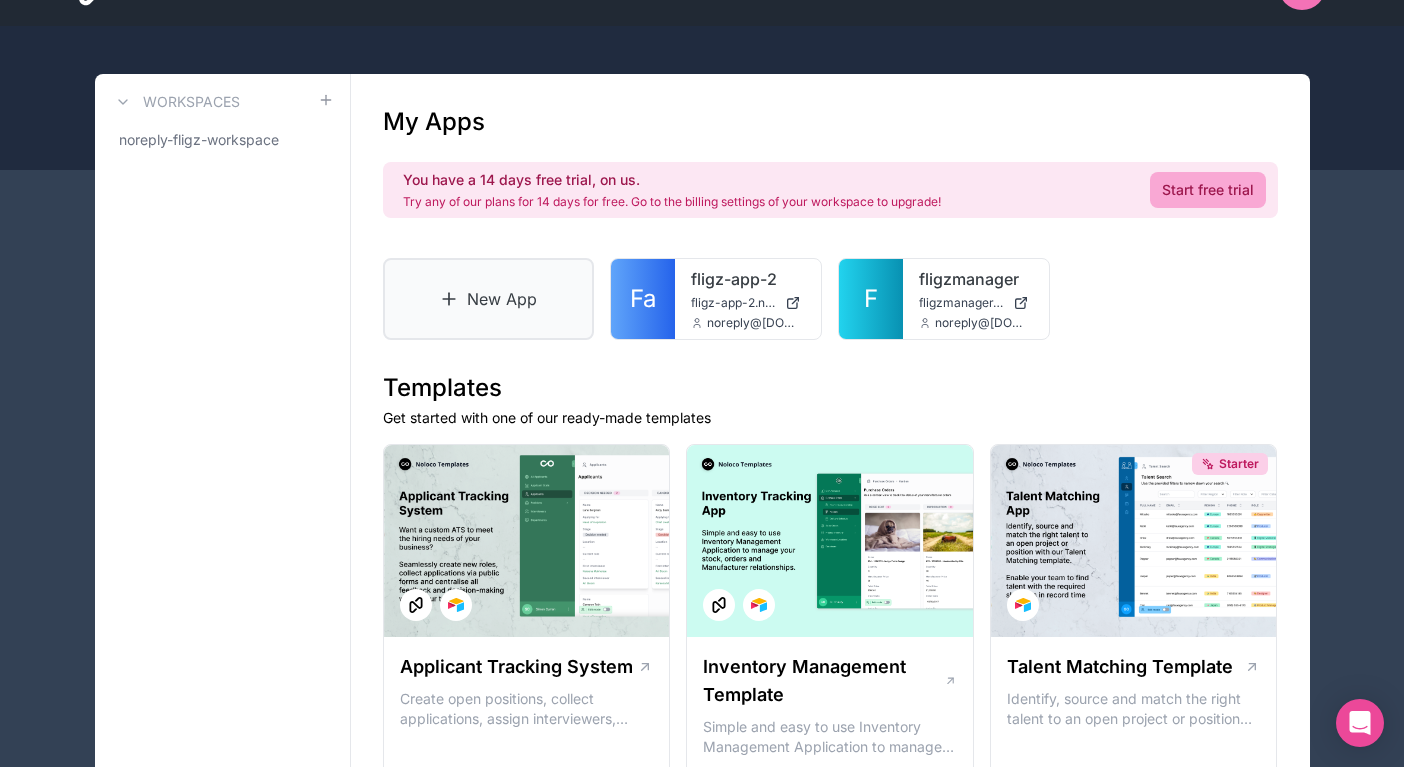 click on "New App" at bounding box center [489, 299] 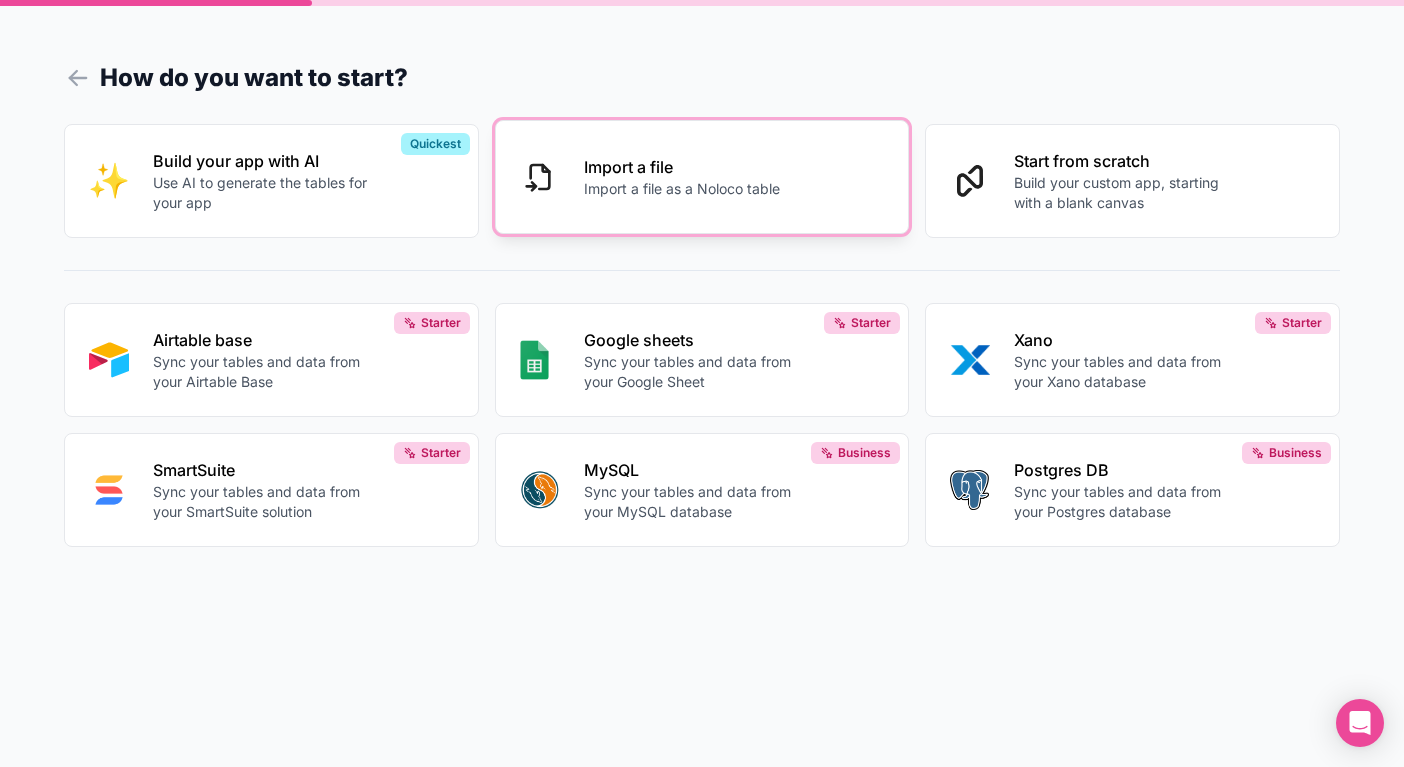 scroll, scrollTop: 0, scrollLeft: 0, axis: both 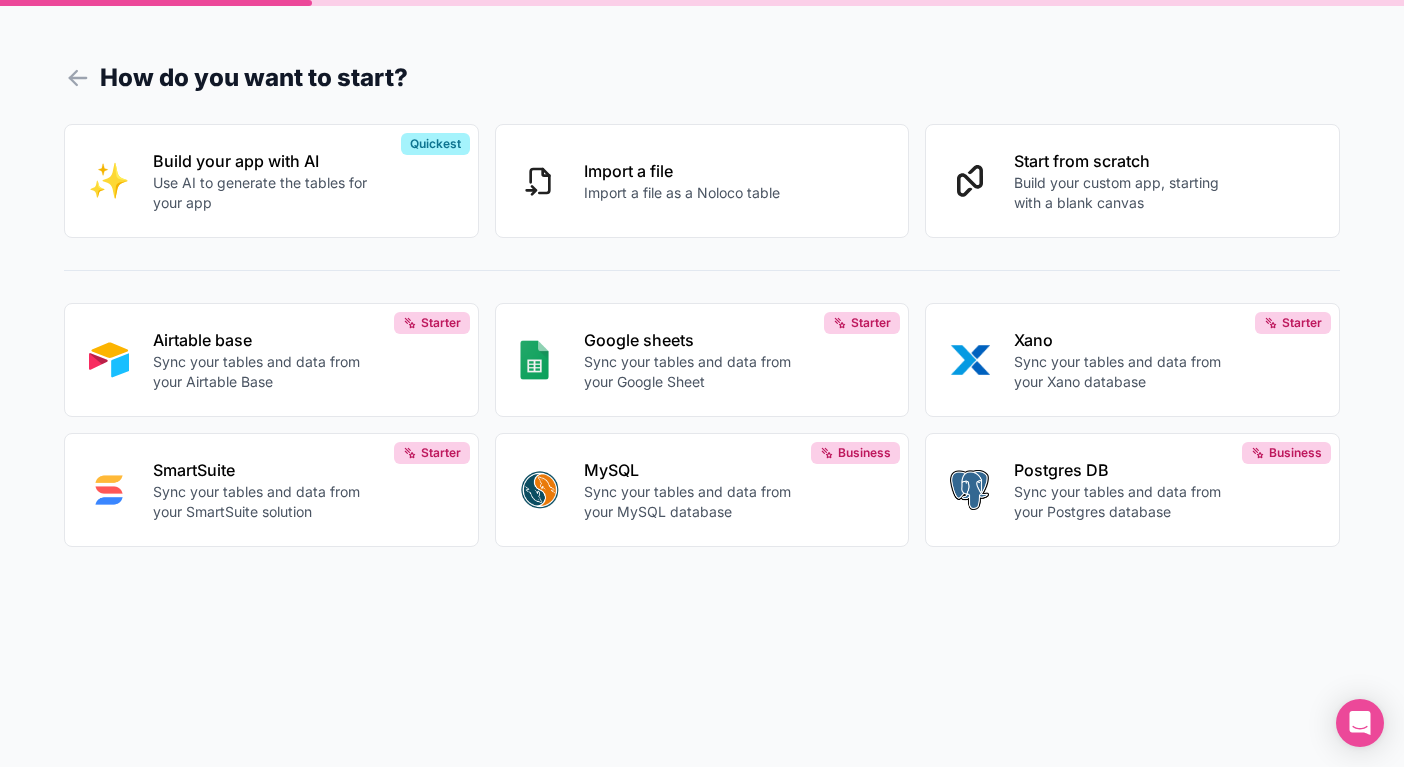 click on "How do you want to start? Build your app with AI Use AI to generate the tables for your app Quickest Import a file Import a file as a Noloco table Start from scratch Build your custom app, starting with a blank canvas Airtable base Sync your tables and data from your Airtable Base Starter Google sheets Sync your tables and data from your Google Sheet Starter Xano Sync your tables and data from your Xano database Starter SmartSuite Sync your tables and data from your SmartSuite solution Starter MySQL Sync your tables and data from your MySQL database Business Postgres DB Sync your tables and data from your Postgres database Business" at bounding box center (702, 383) 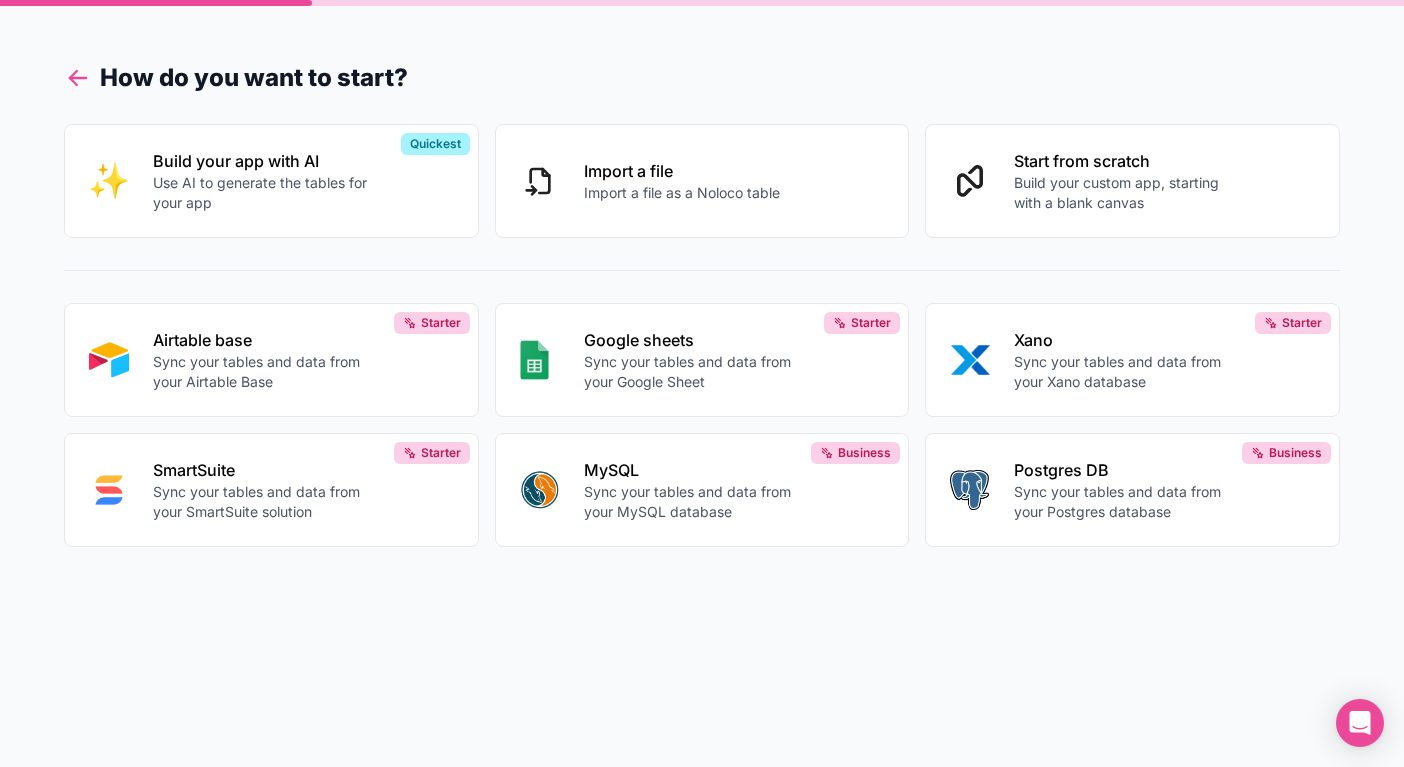 click 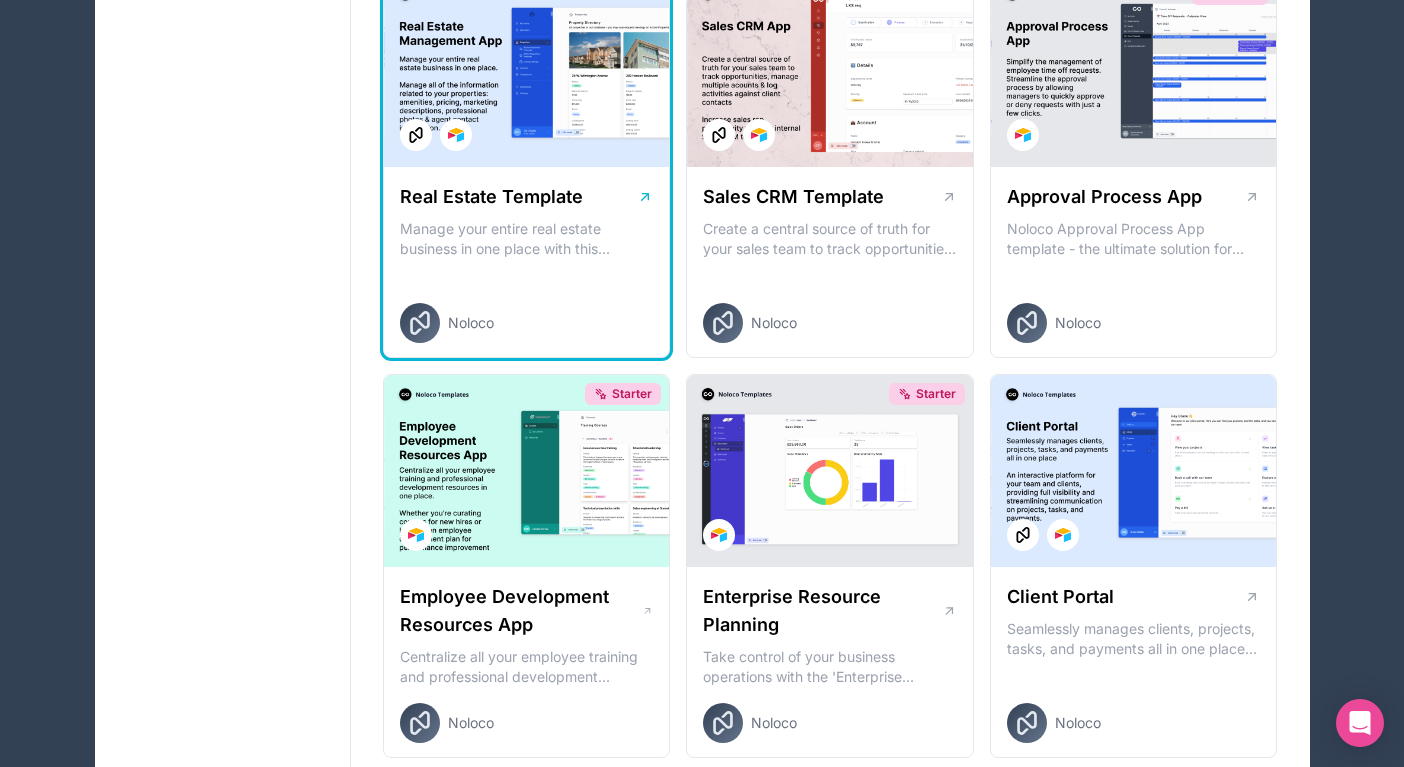 scroll, scrollTop: 1354, scrollLeft: 0, axis: vertical 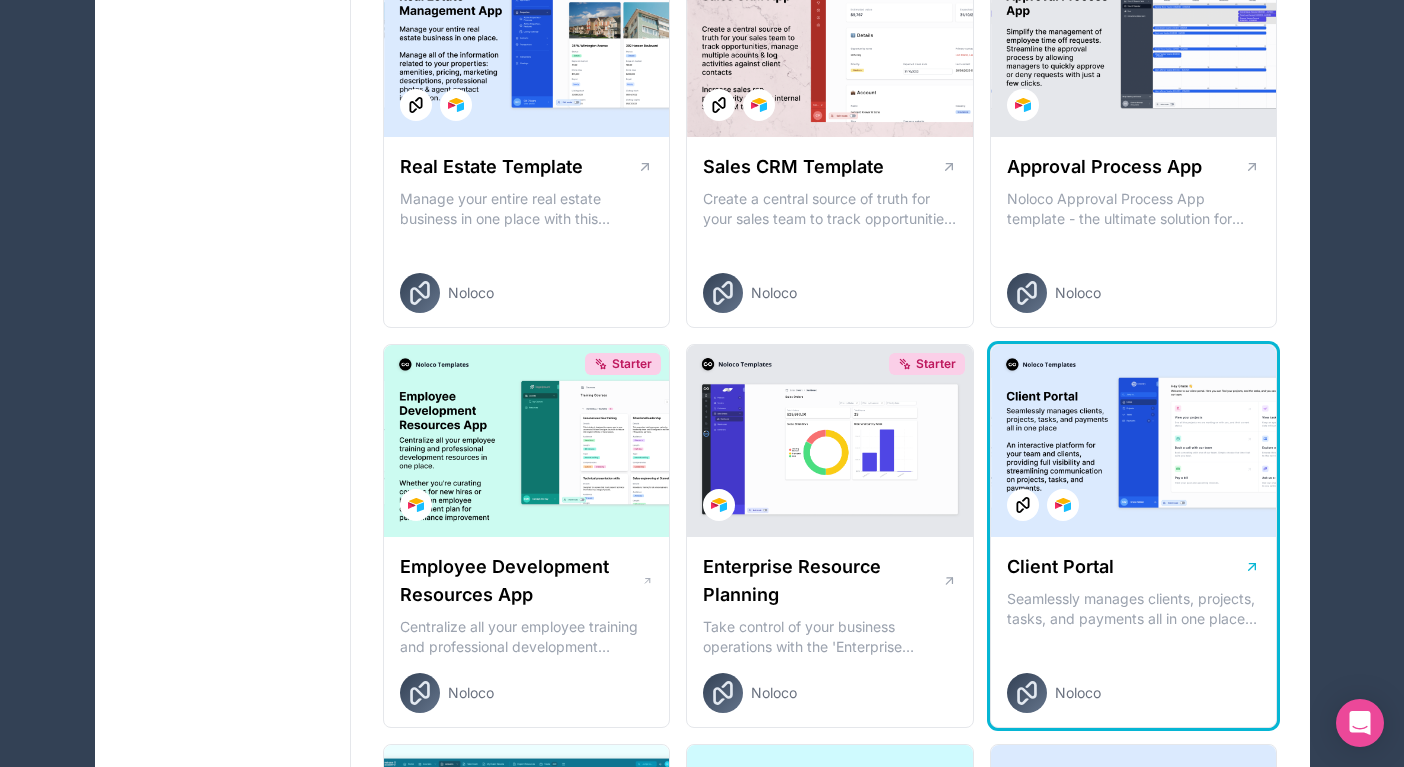 click at bounding box center (1134, 441) 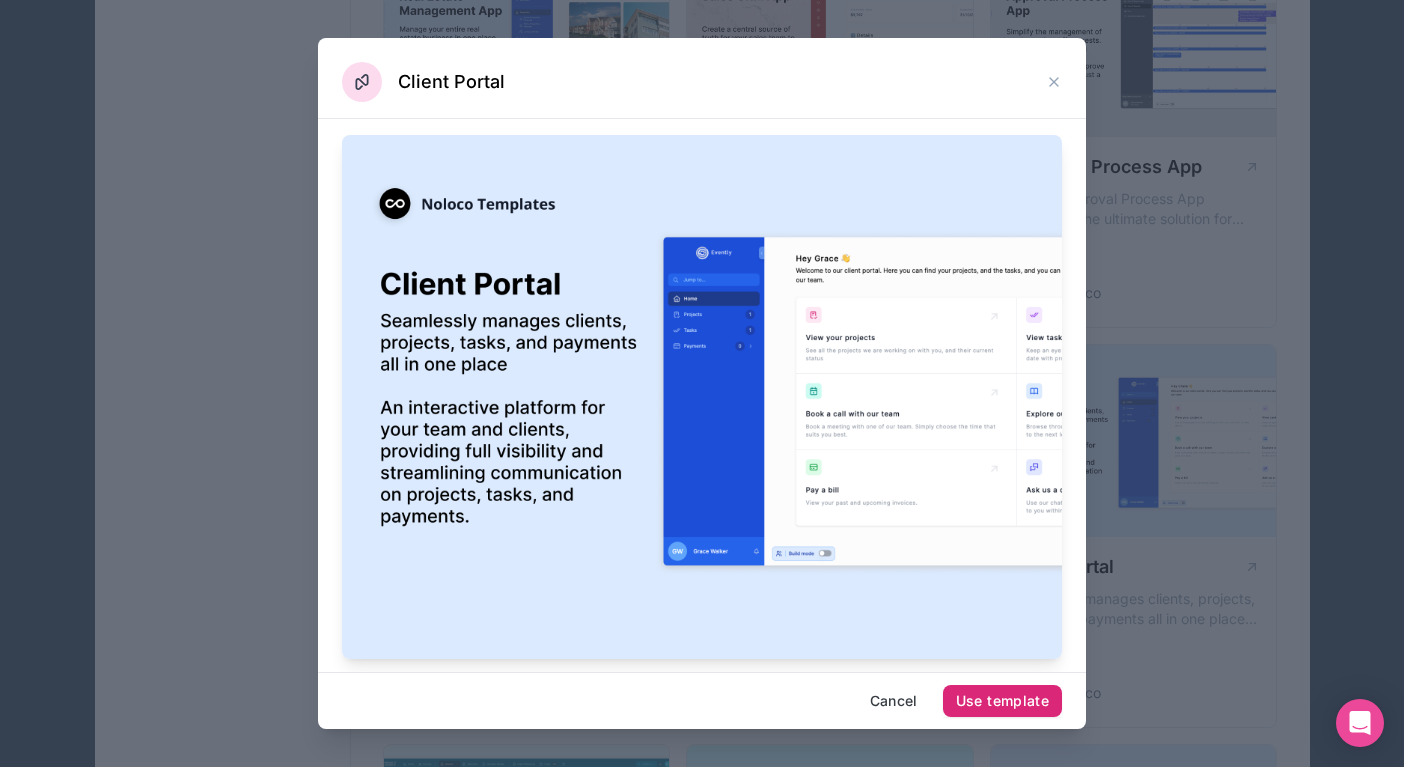 click on "Use template" at bounding box center [1002, 701] 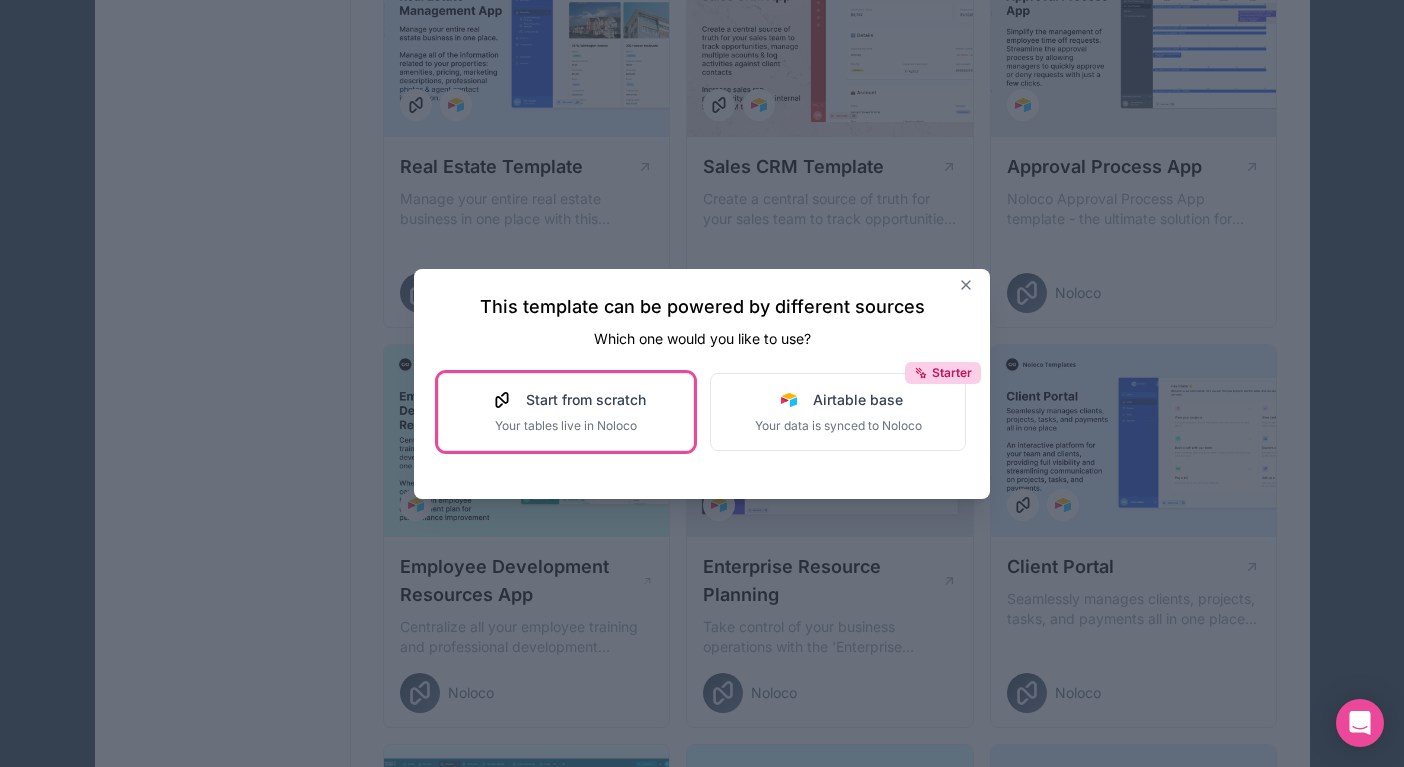 click on "Start from scratch Your tables live in Noloco" at bounding box center (566, 412) 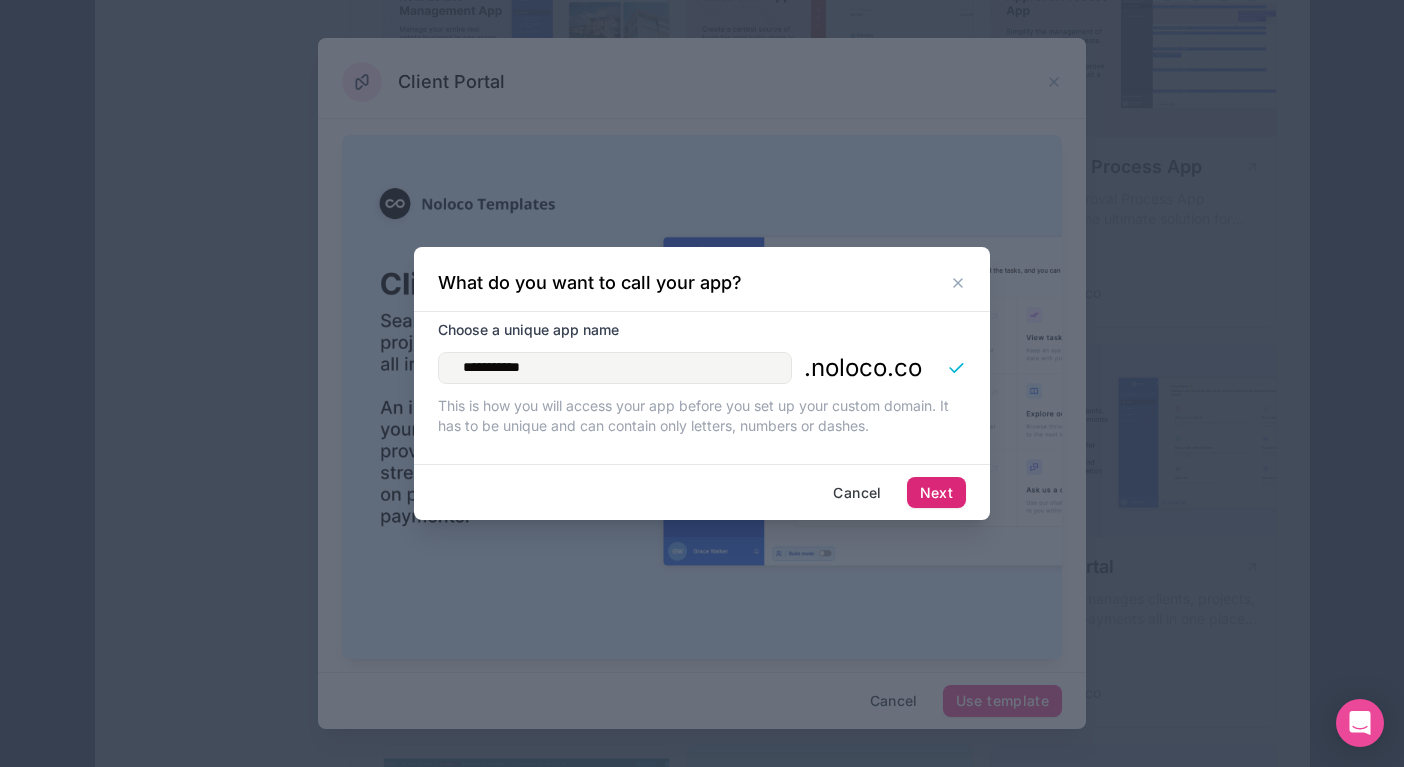 type on "**********" 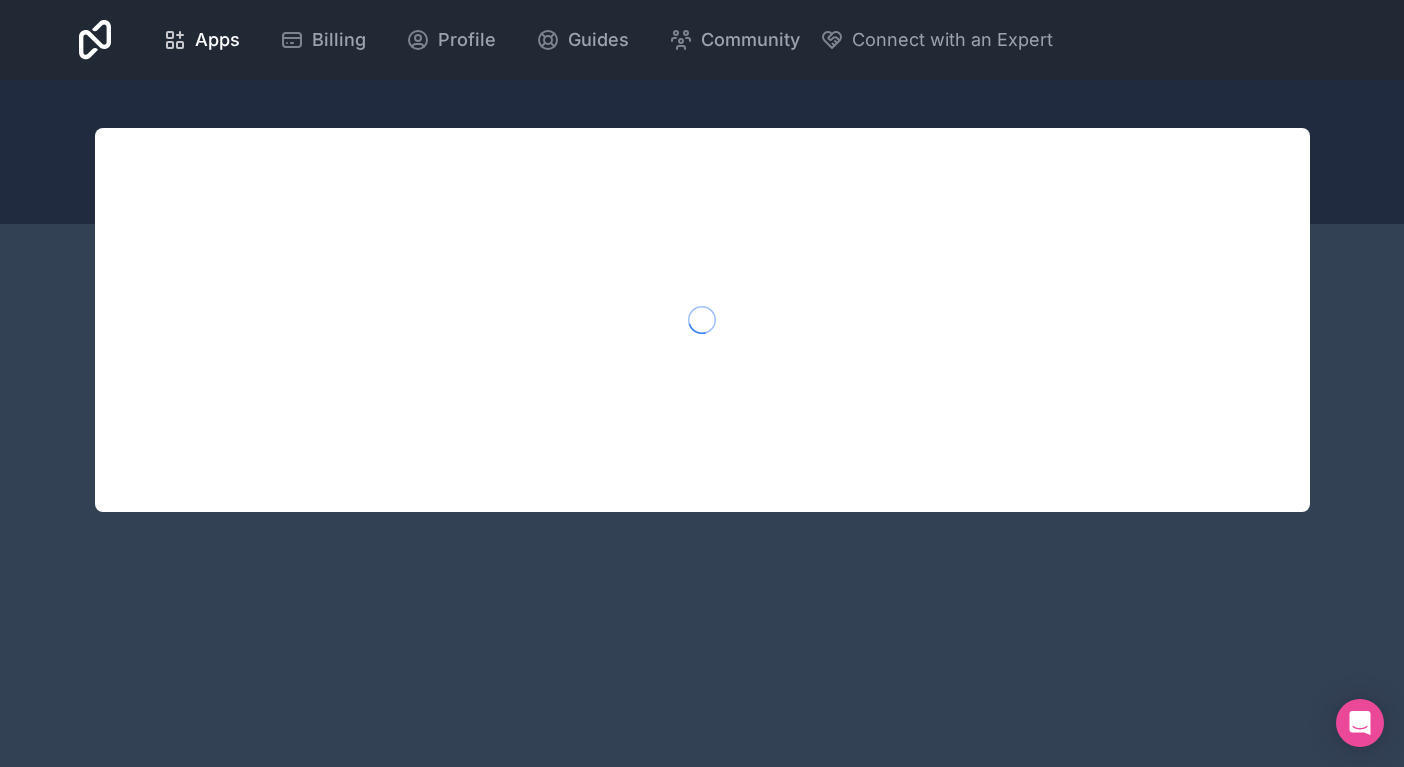 scroll, scrollTop: 0, scrollLeft: 0, axis: both 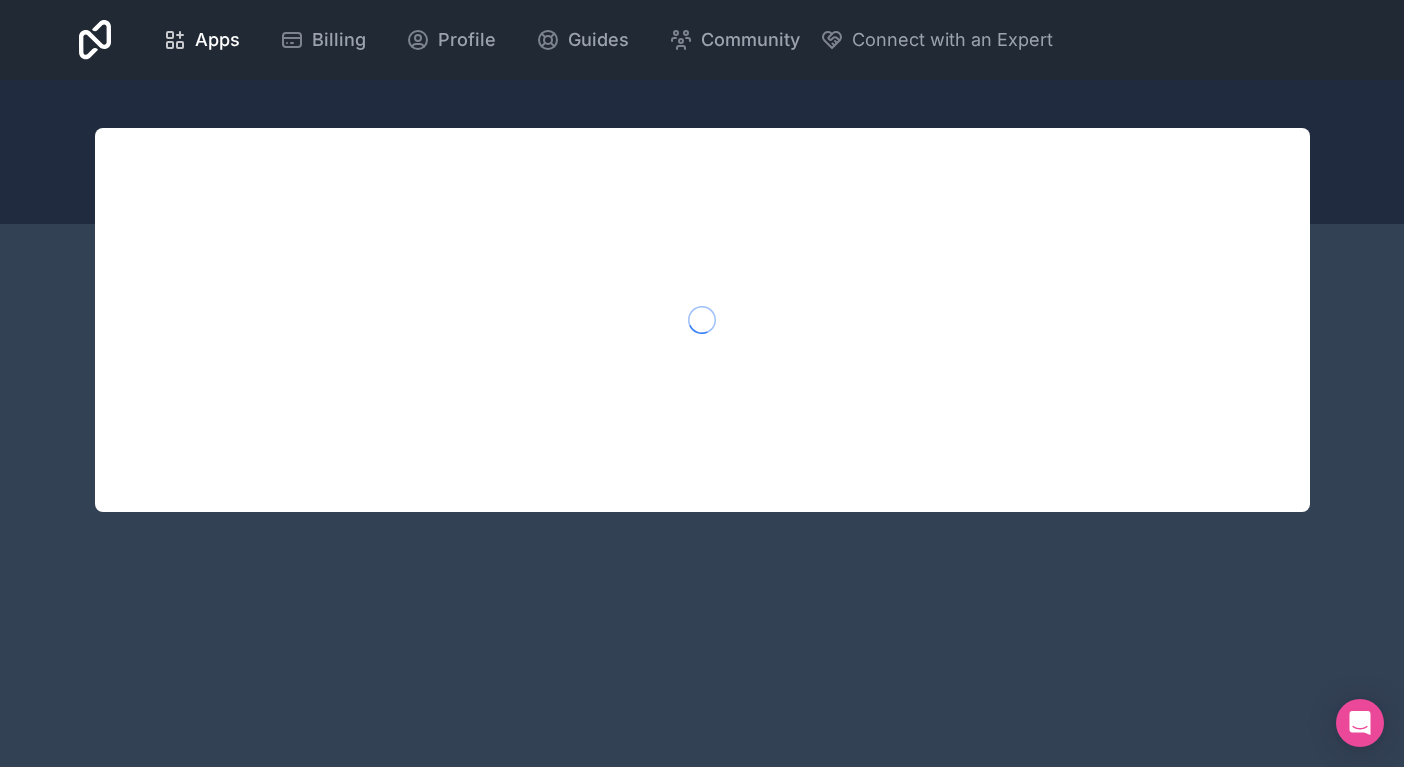 click on "Apps Billing Profile Guides Community Connect with an Expert Billing Profile Guides Community Connect with an Expert" at bounding box center [702, 40] 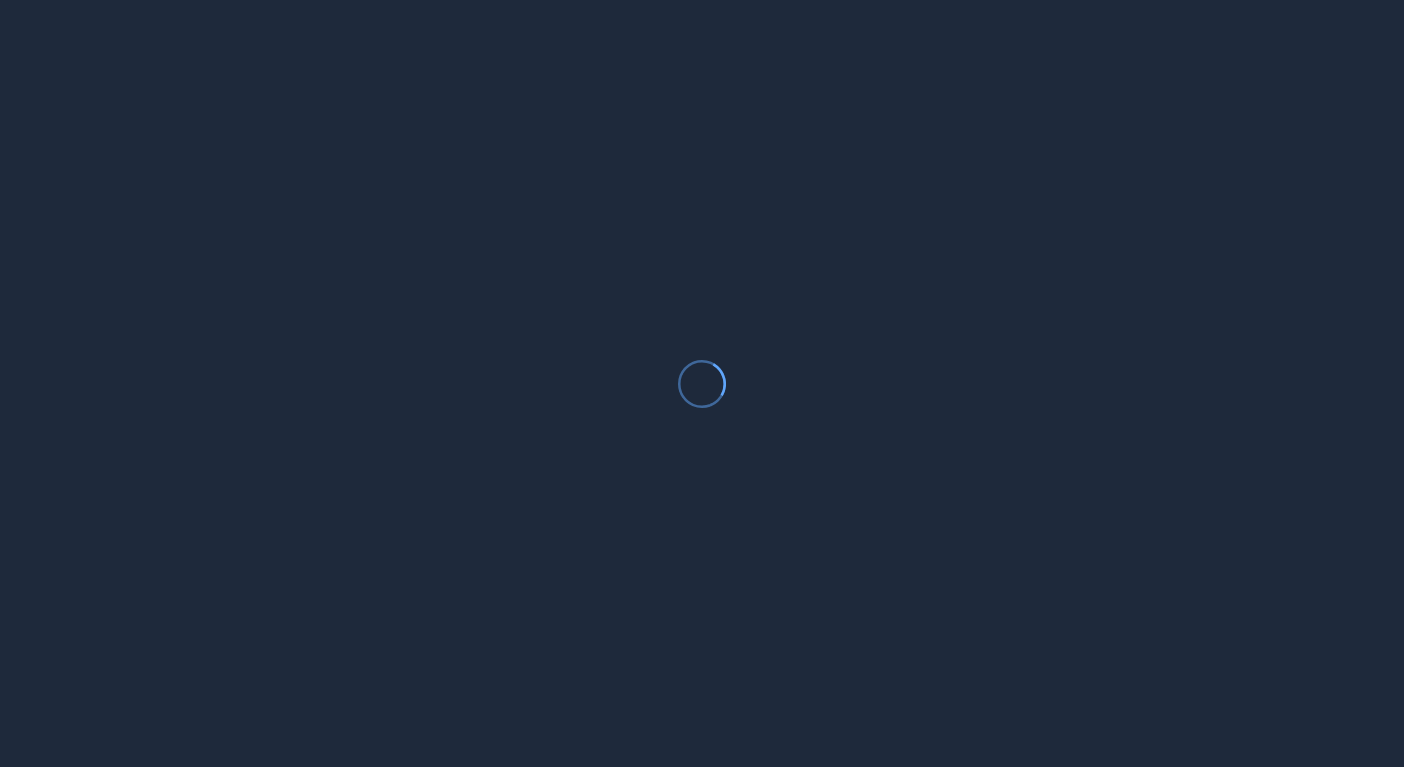 scroll, scrollTop: 0, scrollLeft: 0, axis: both 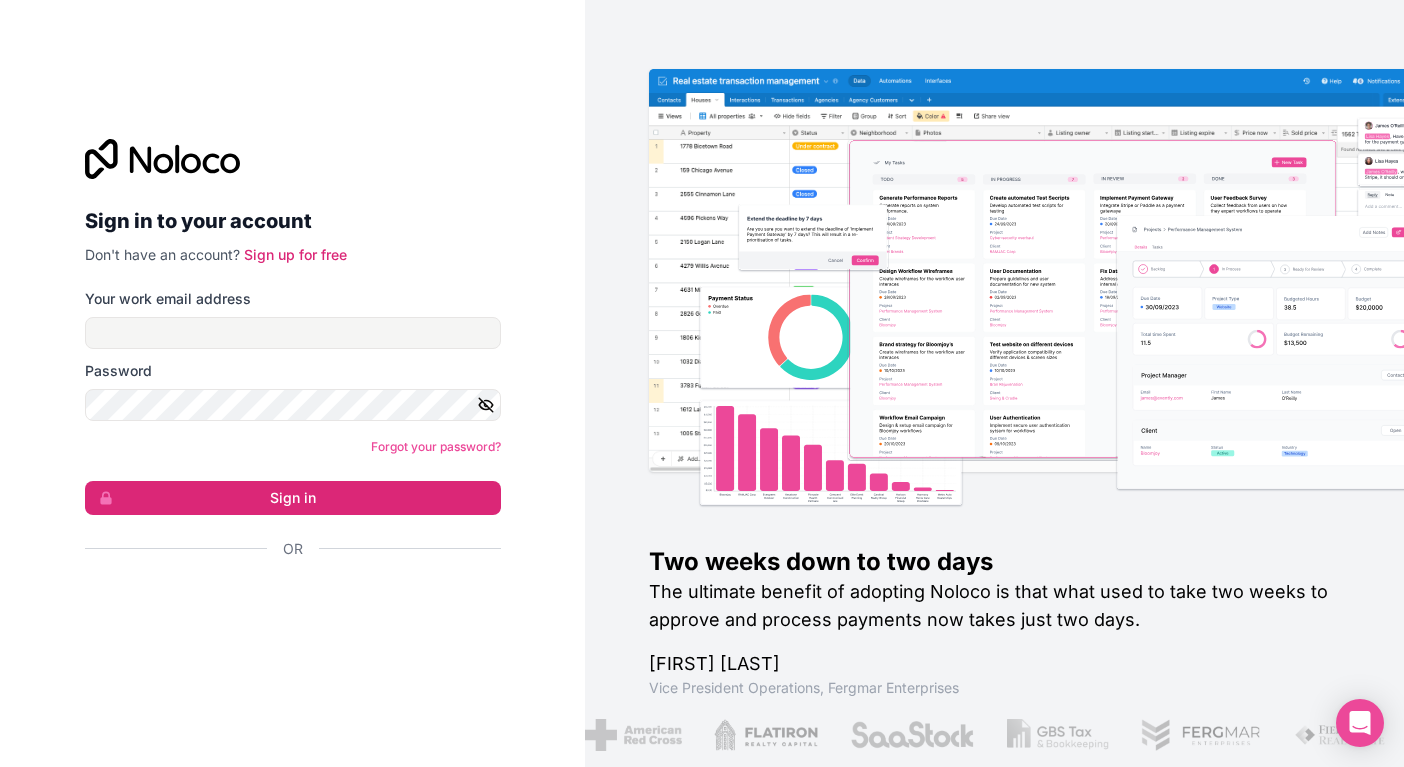 click at bounding box center (285, 603) 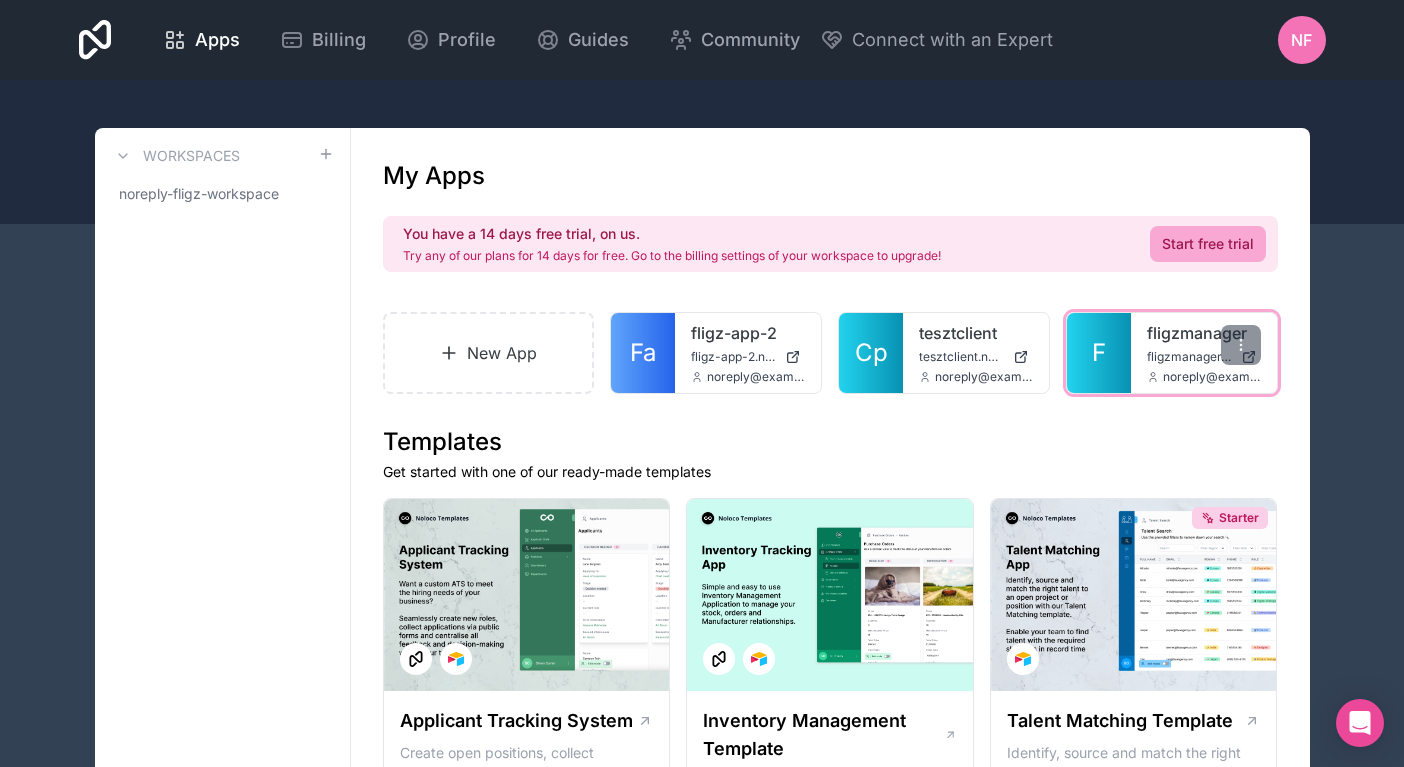 click on "fligzmanager.noloco.co" at bounding box center (1190, 357) 